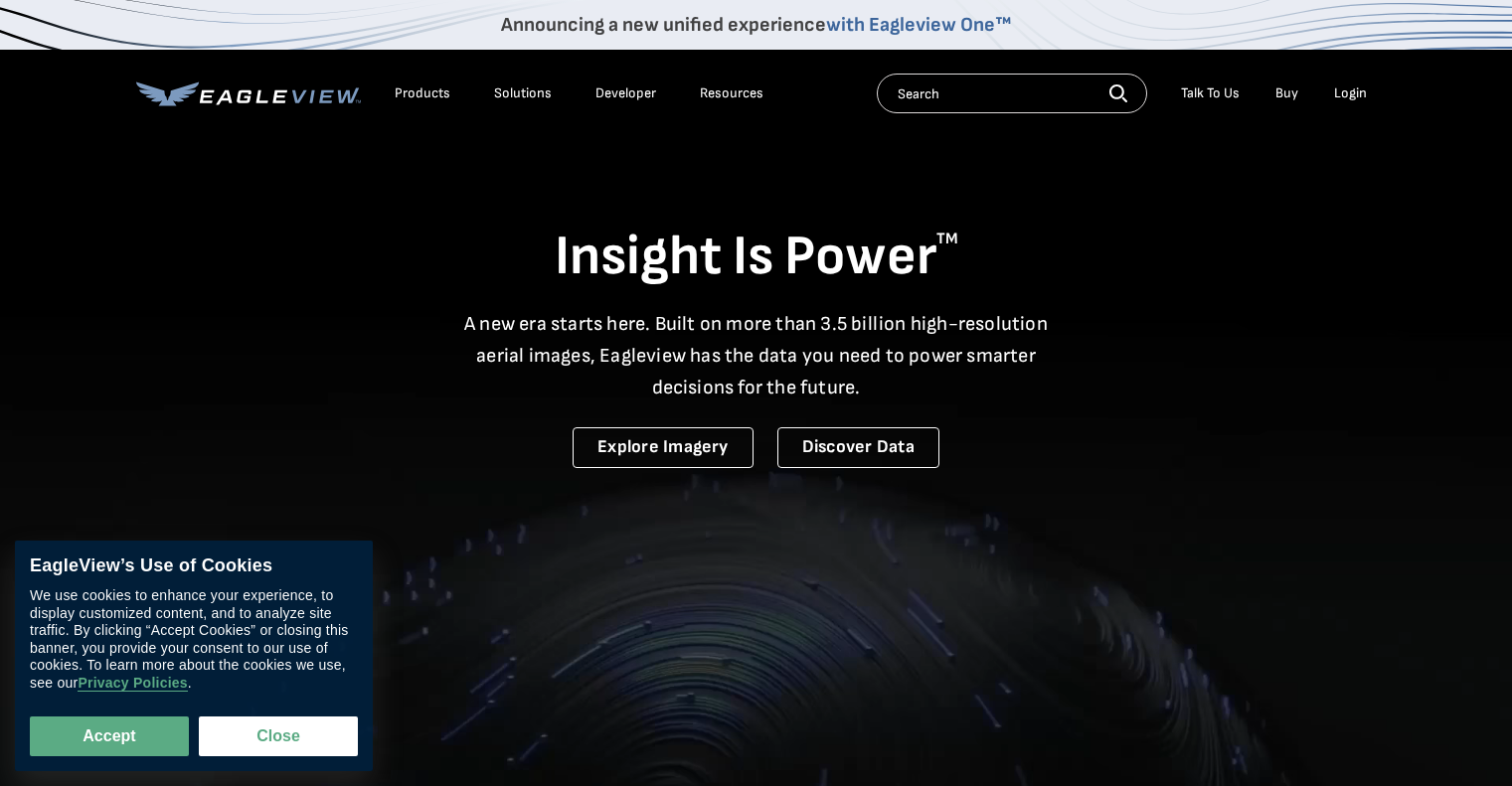 scroll, scrollTop: 0, scrollLeft: 0, axis: both 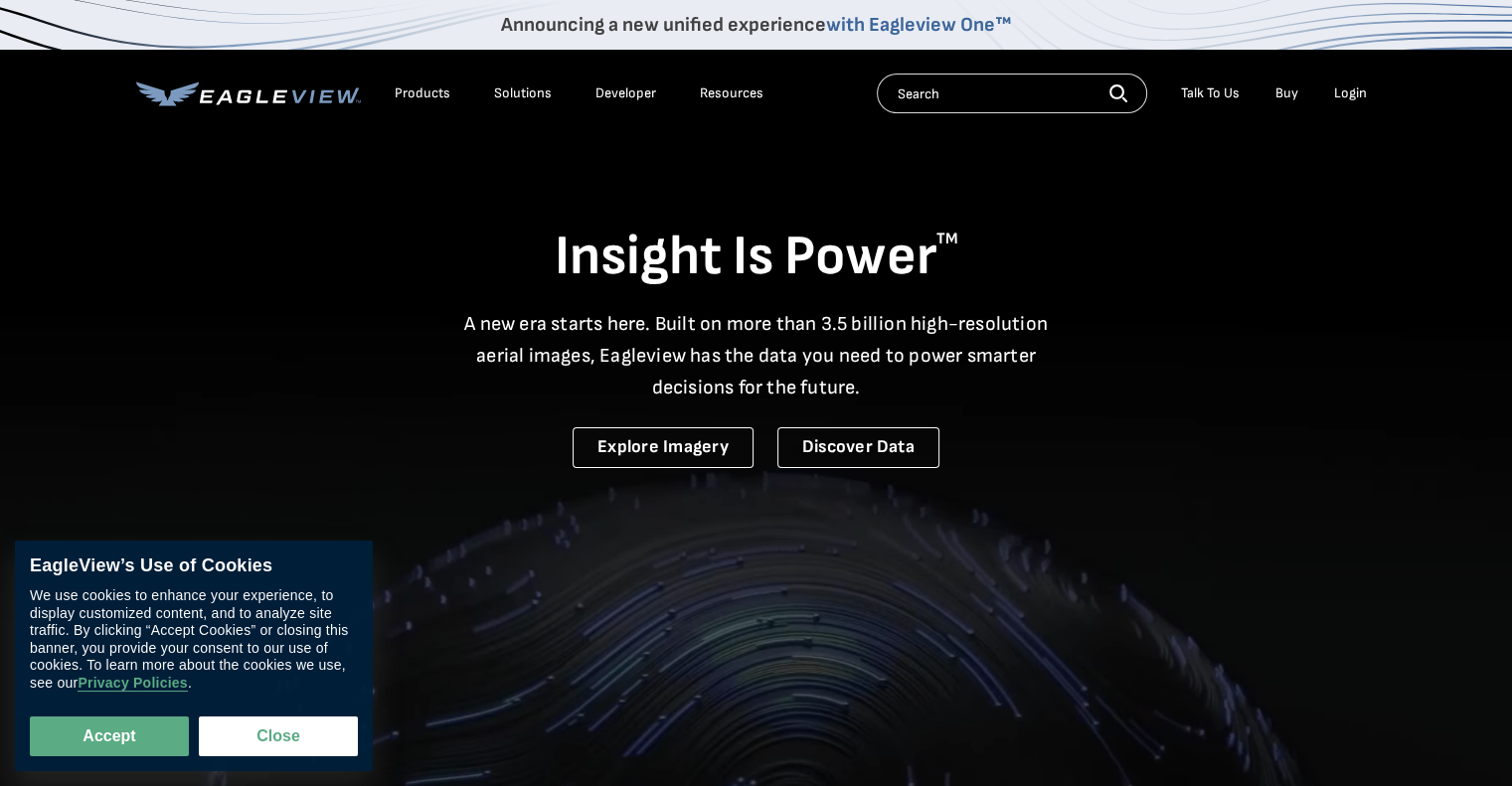 click on "Login" at bounding box center (1350, 93) 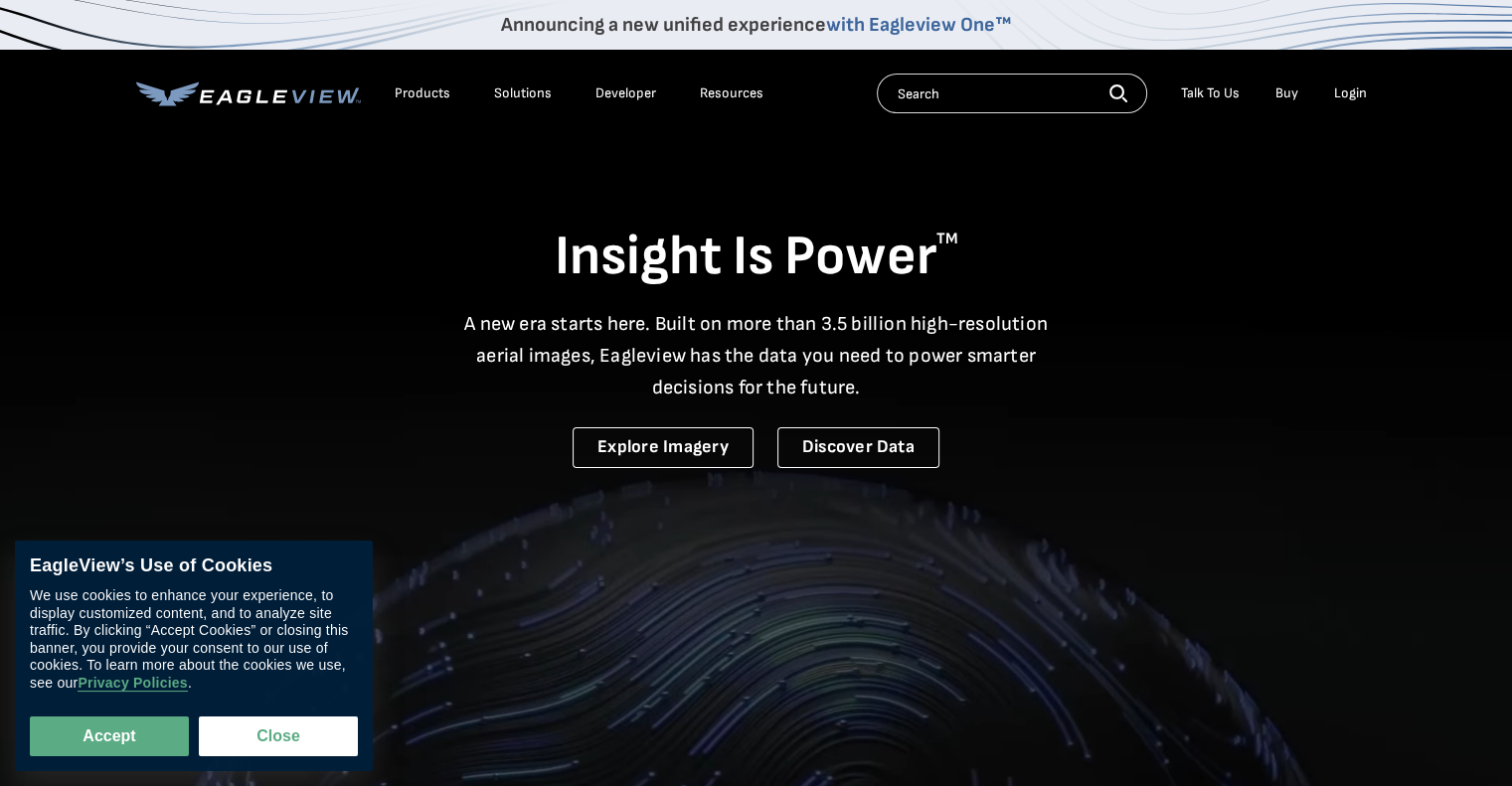 scroll, scrollTop: 0, scrollLeft: 0, axis: both 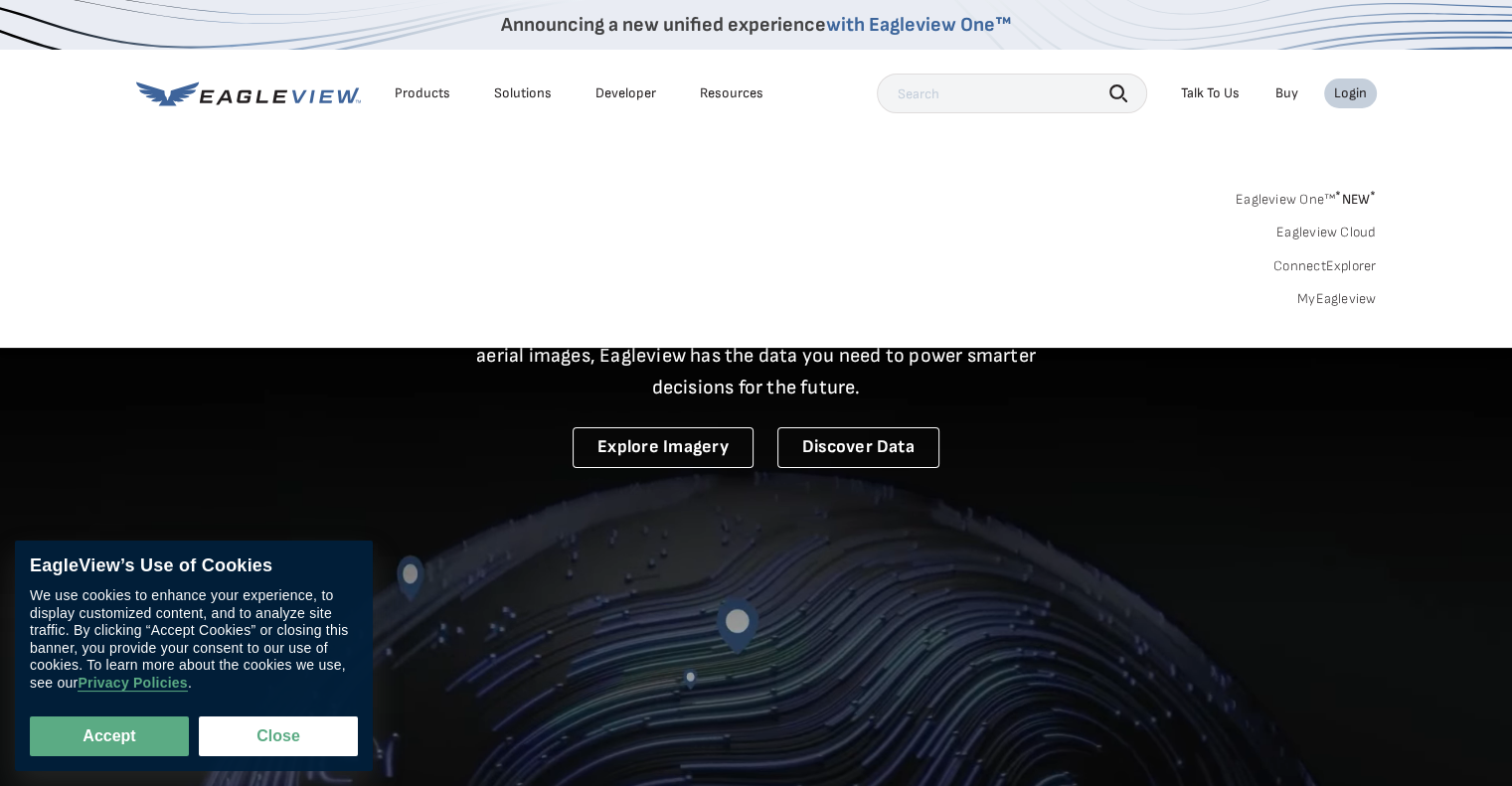 click on "Login" at bounding box center (1350, 93) 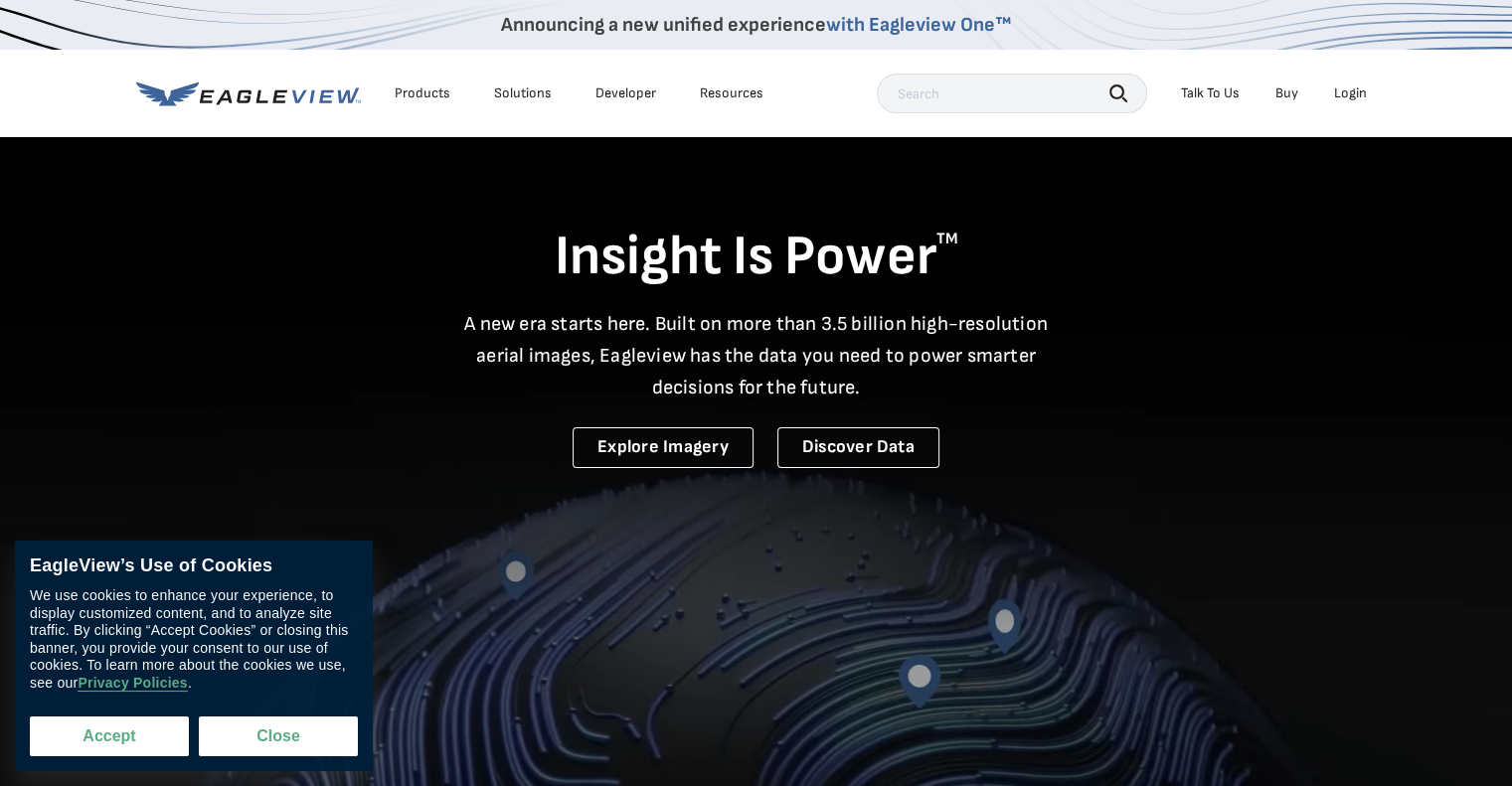 click on "Accept" at bounding box center (109, 736) 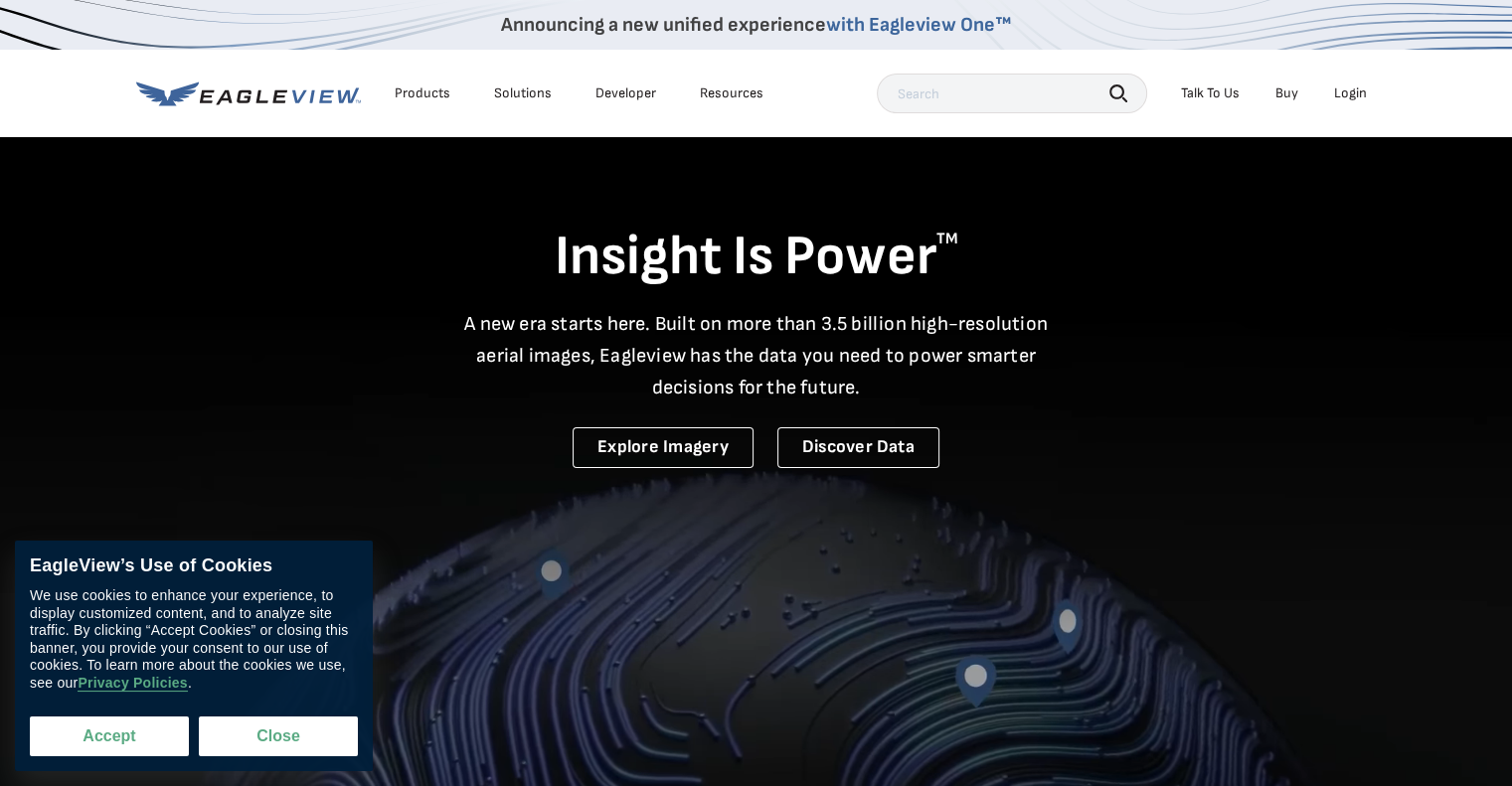checkbox on "true" 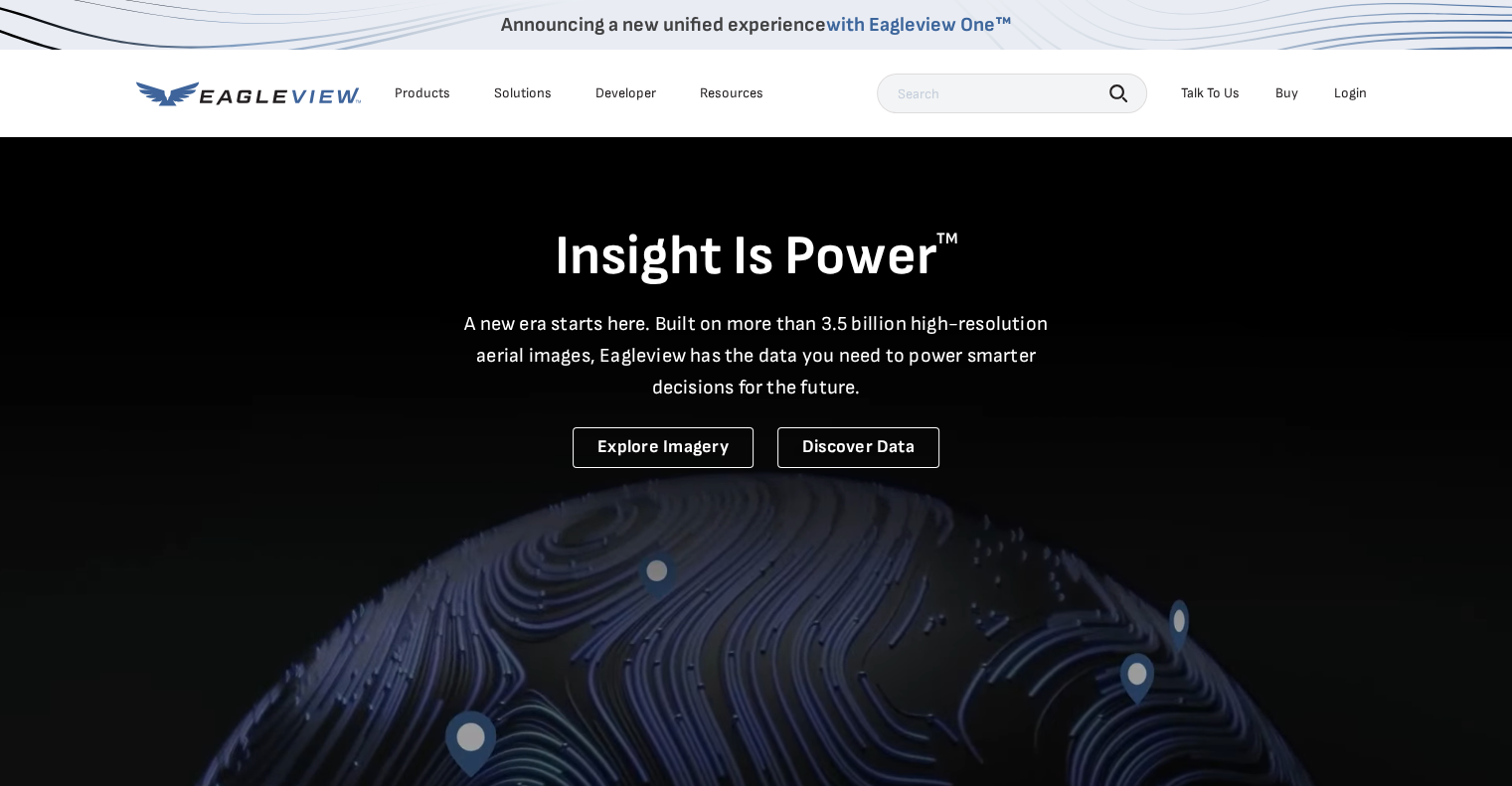 click on "Login" at bounding box center (1350, 93) 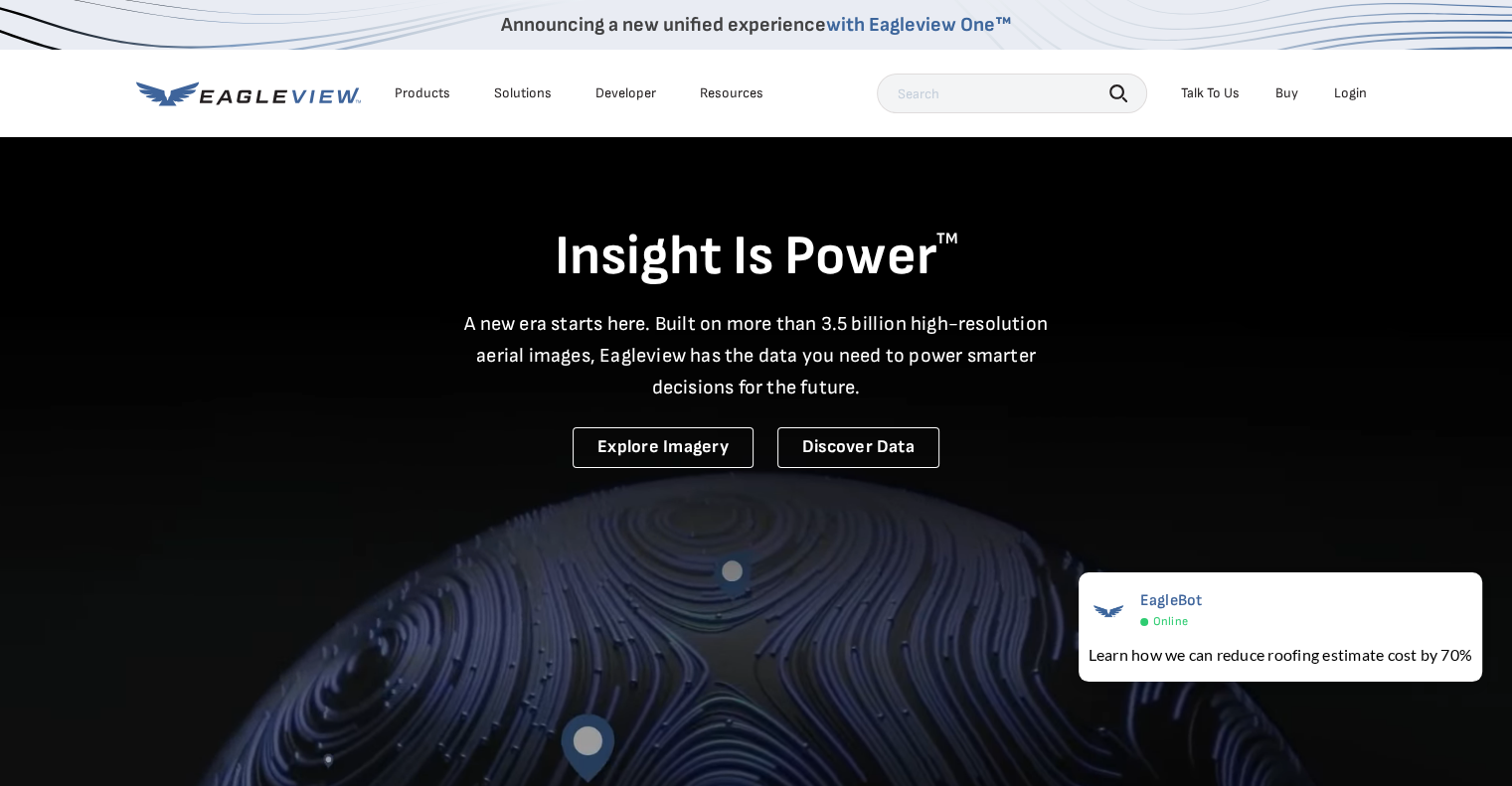 click on "Login" at bounding box center (1350, 93) 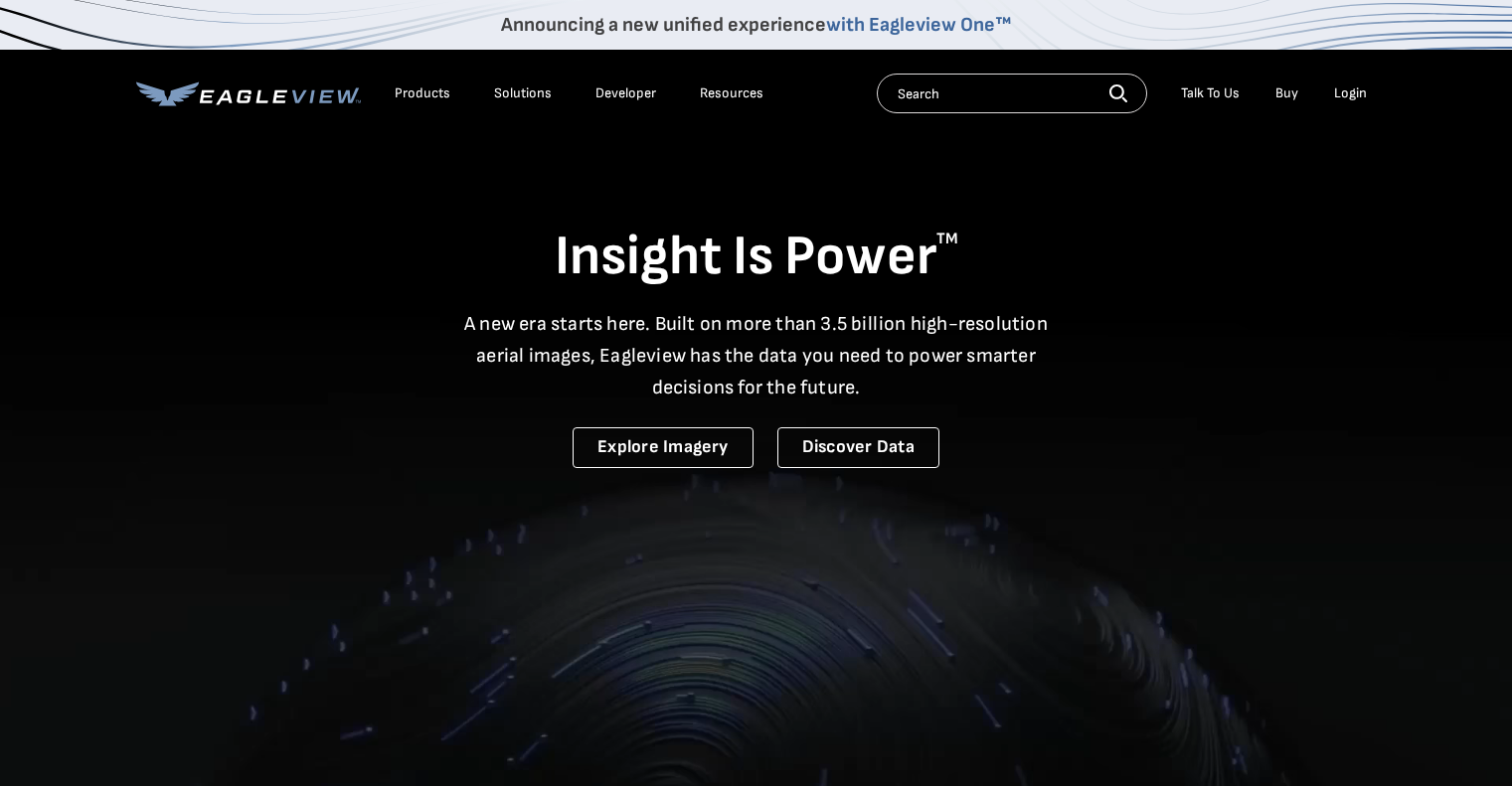 scroll, scrollTop: 0, scrollLeft: 0, axis: both 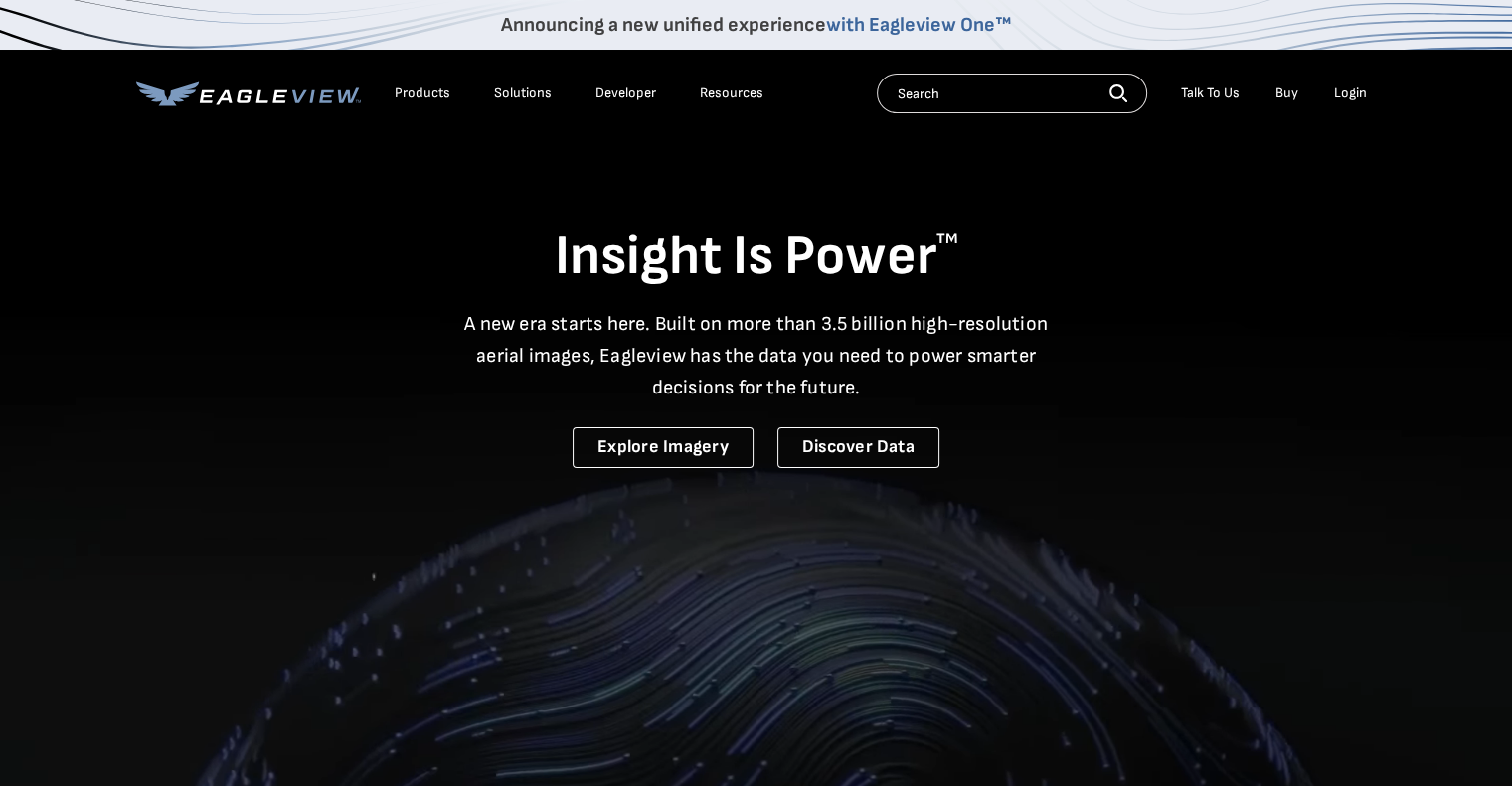 click on "Login" at bounding box center (1350, 93) 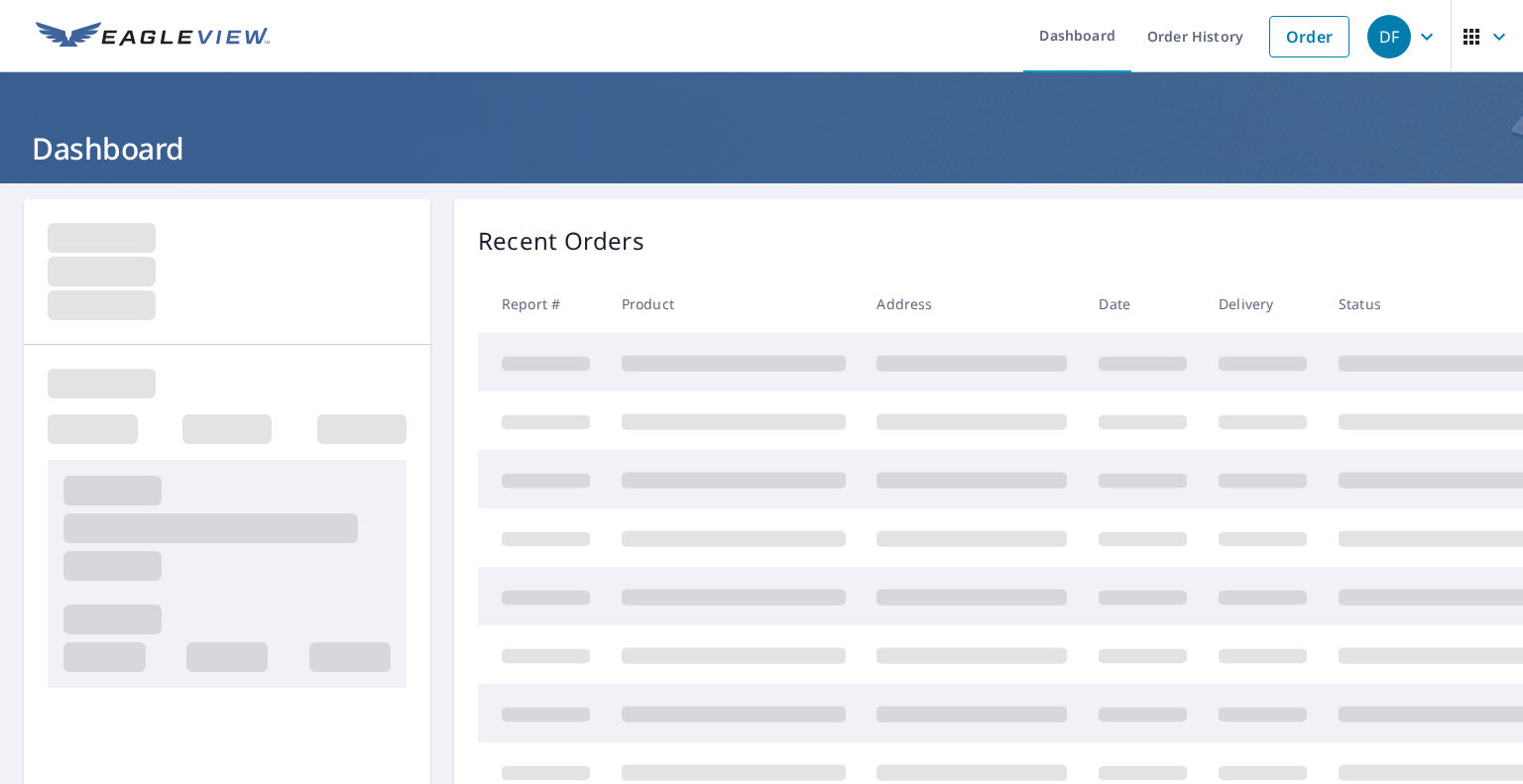 scroll, scrollTop: 0, scrollLeft: 0, axis: both 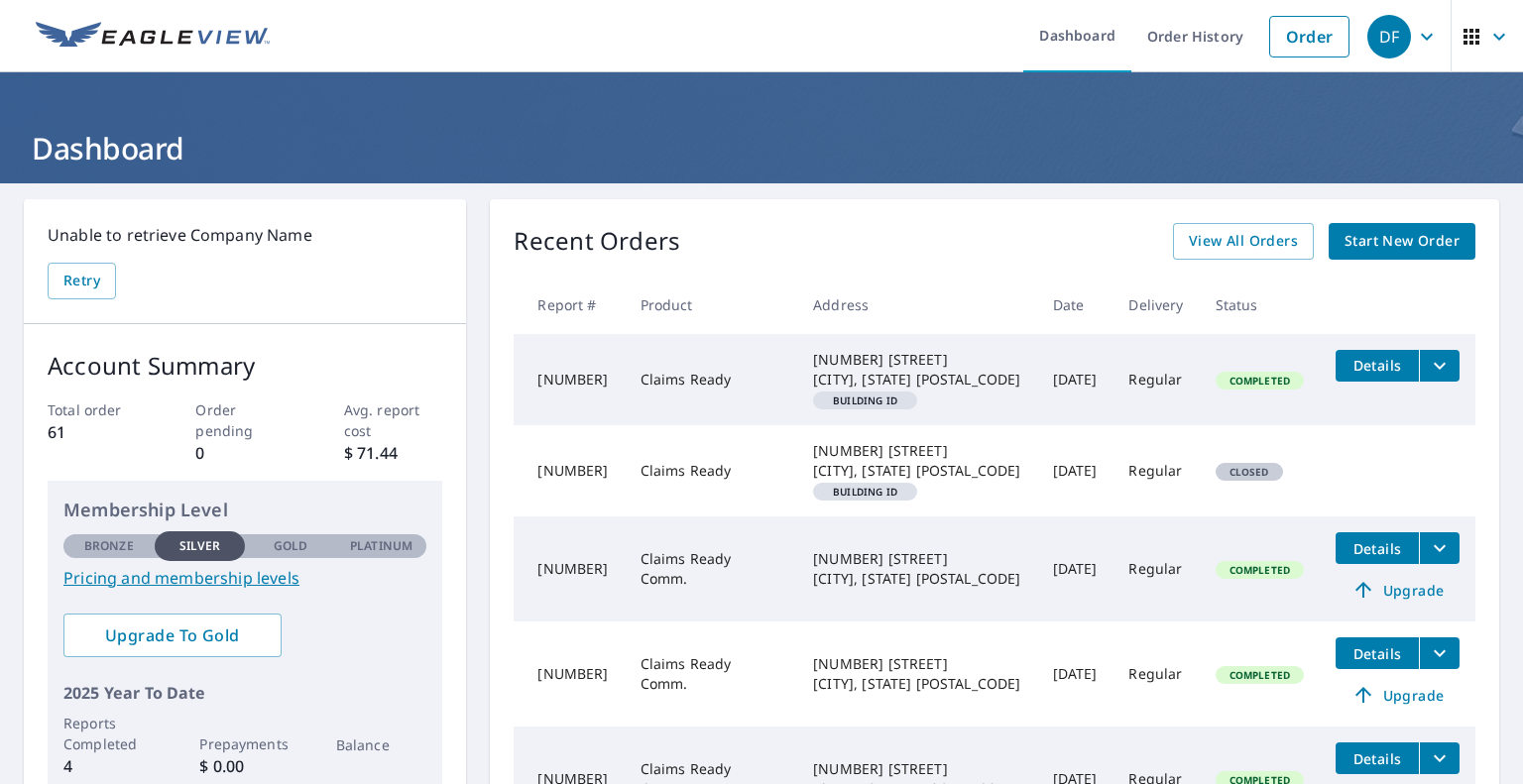 click on "Start New Order" at bounding box center (1402, 241) 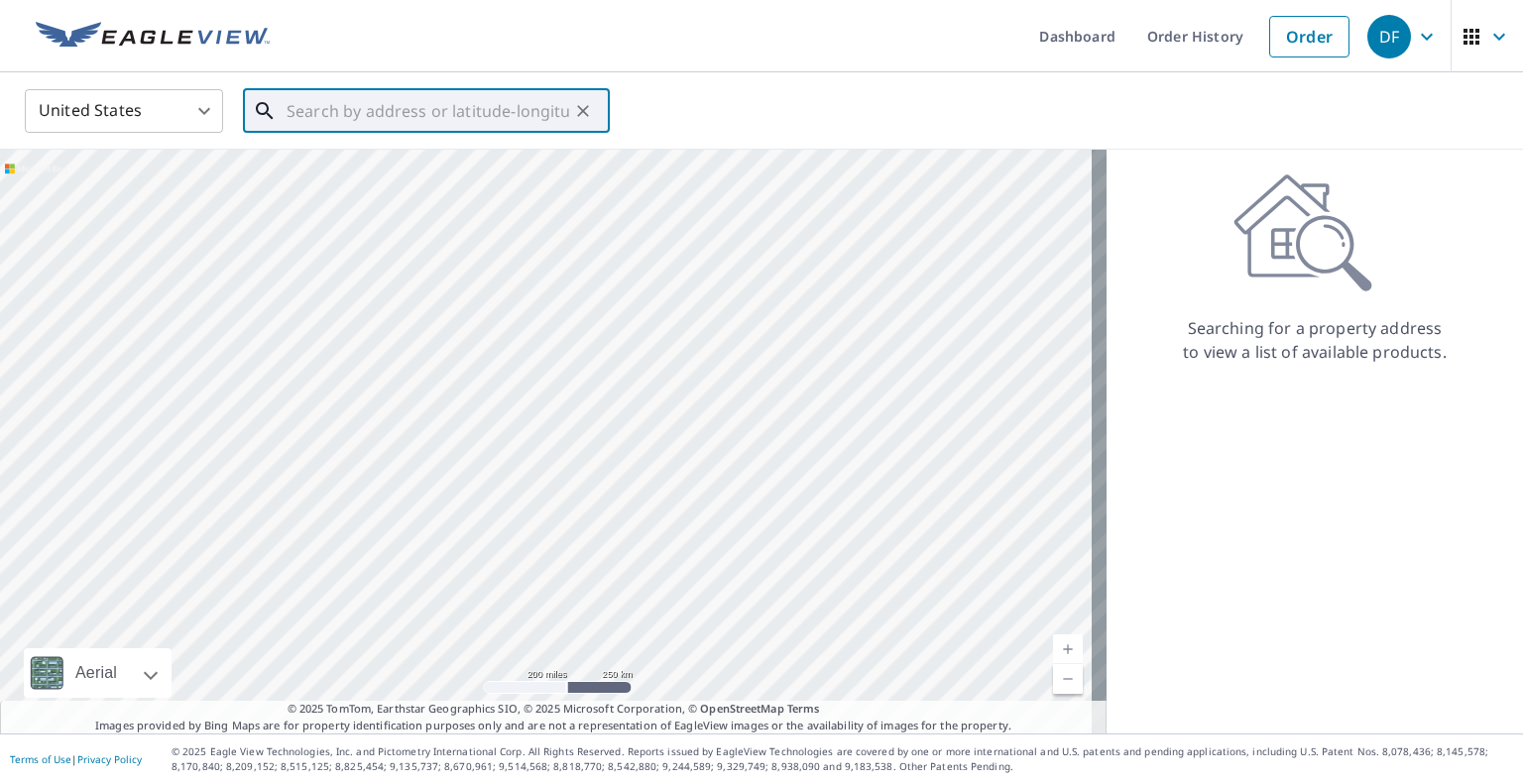 click at bounding box center (427, 111) 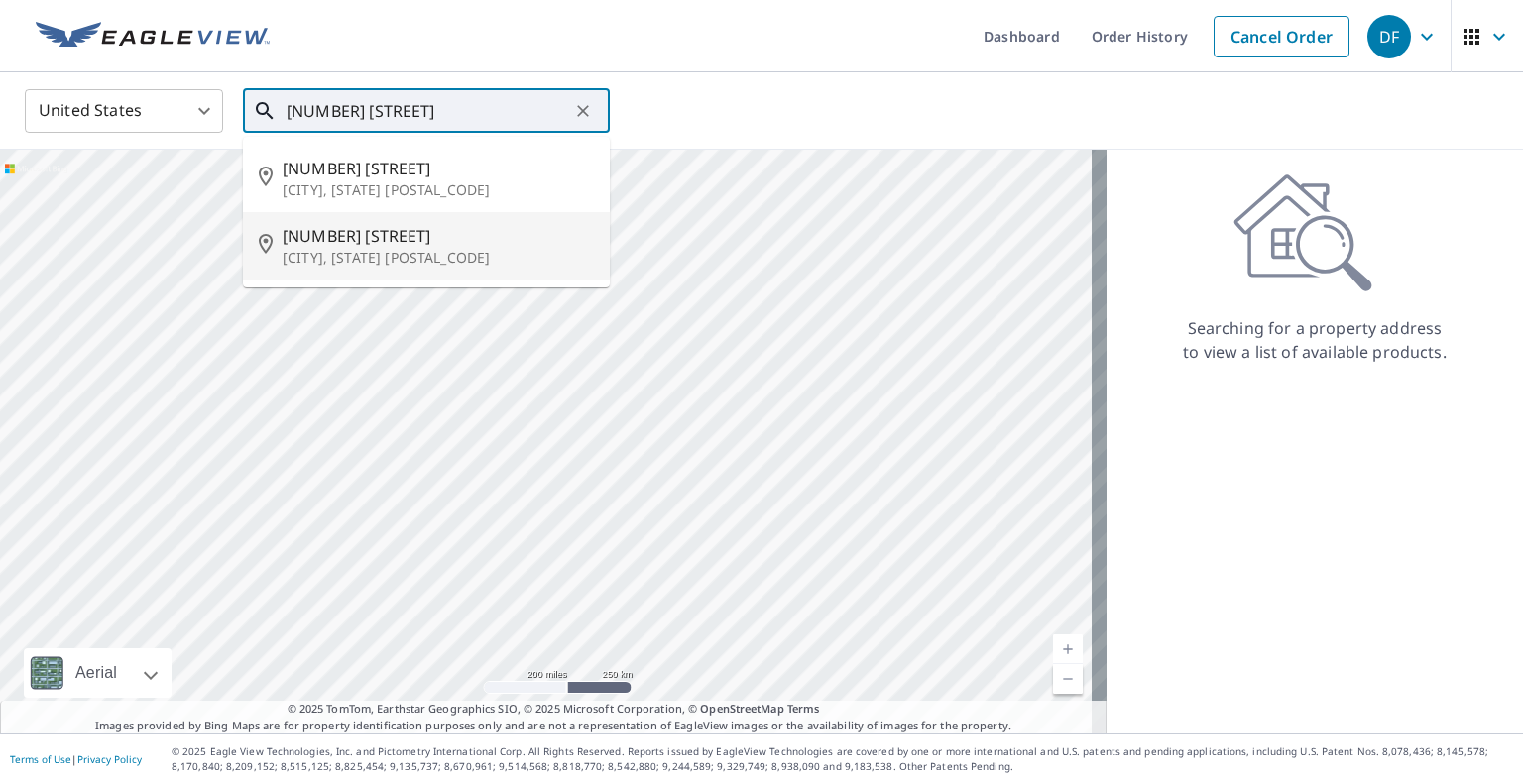 click on "[NUMBER] [STREET]" at bounding box center (438, 236) 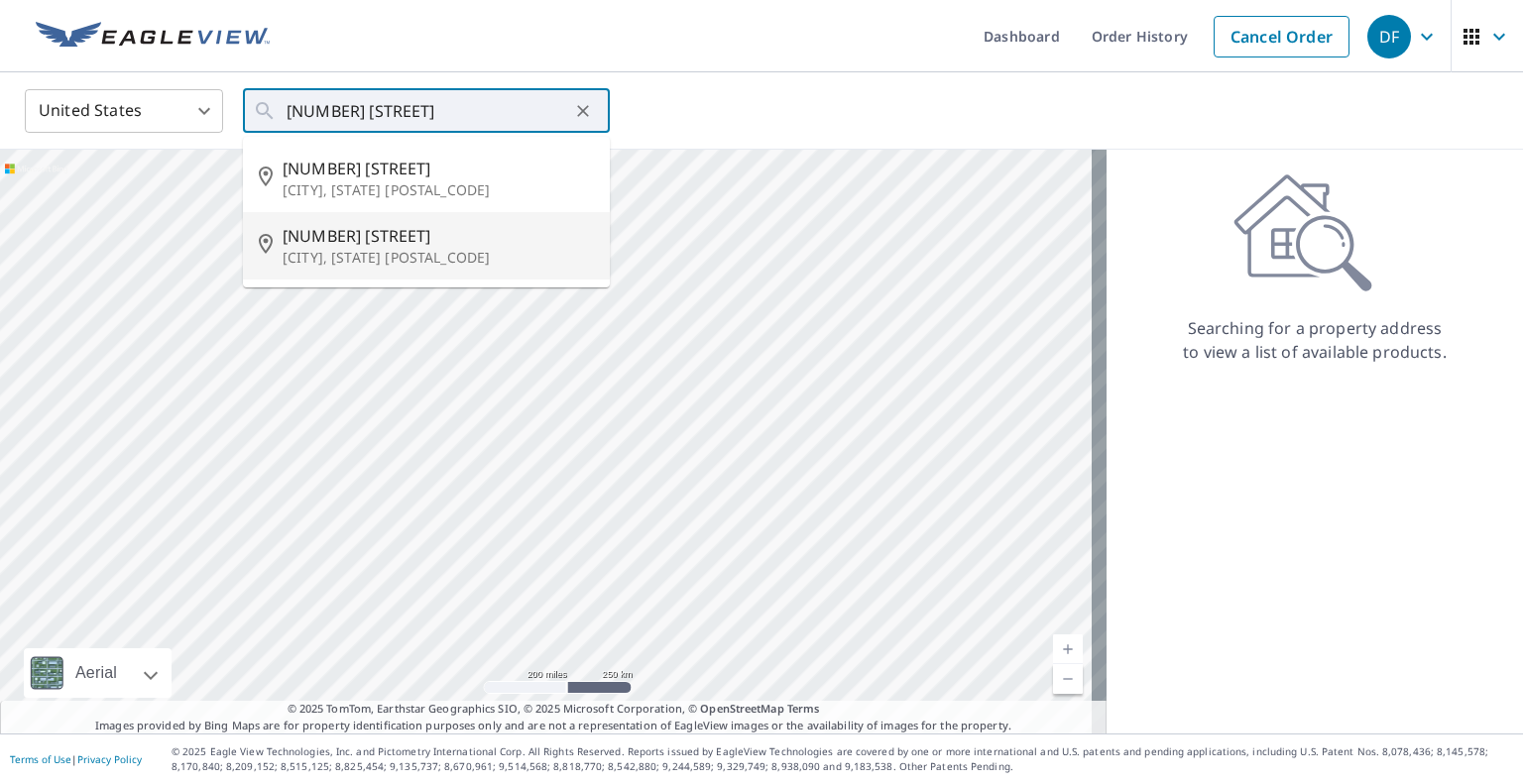type on "[NUMBER] [STREET] [CITY], [STATE] [POSTAL_CODE]" 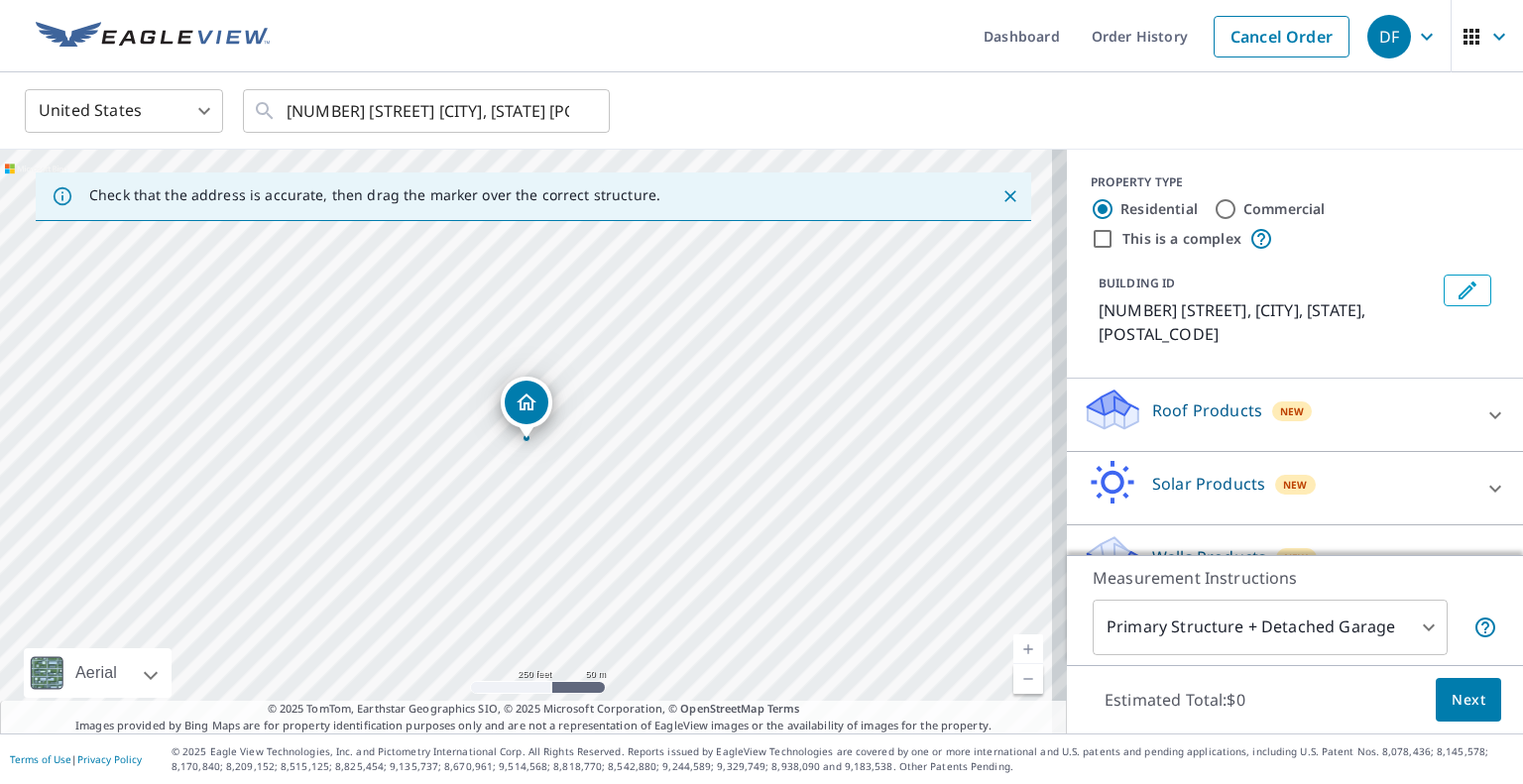 click on "This is a complex" at bounding box center [1103, 239] 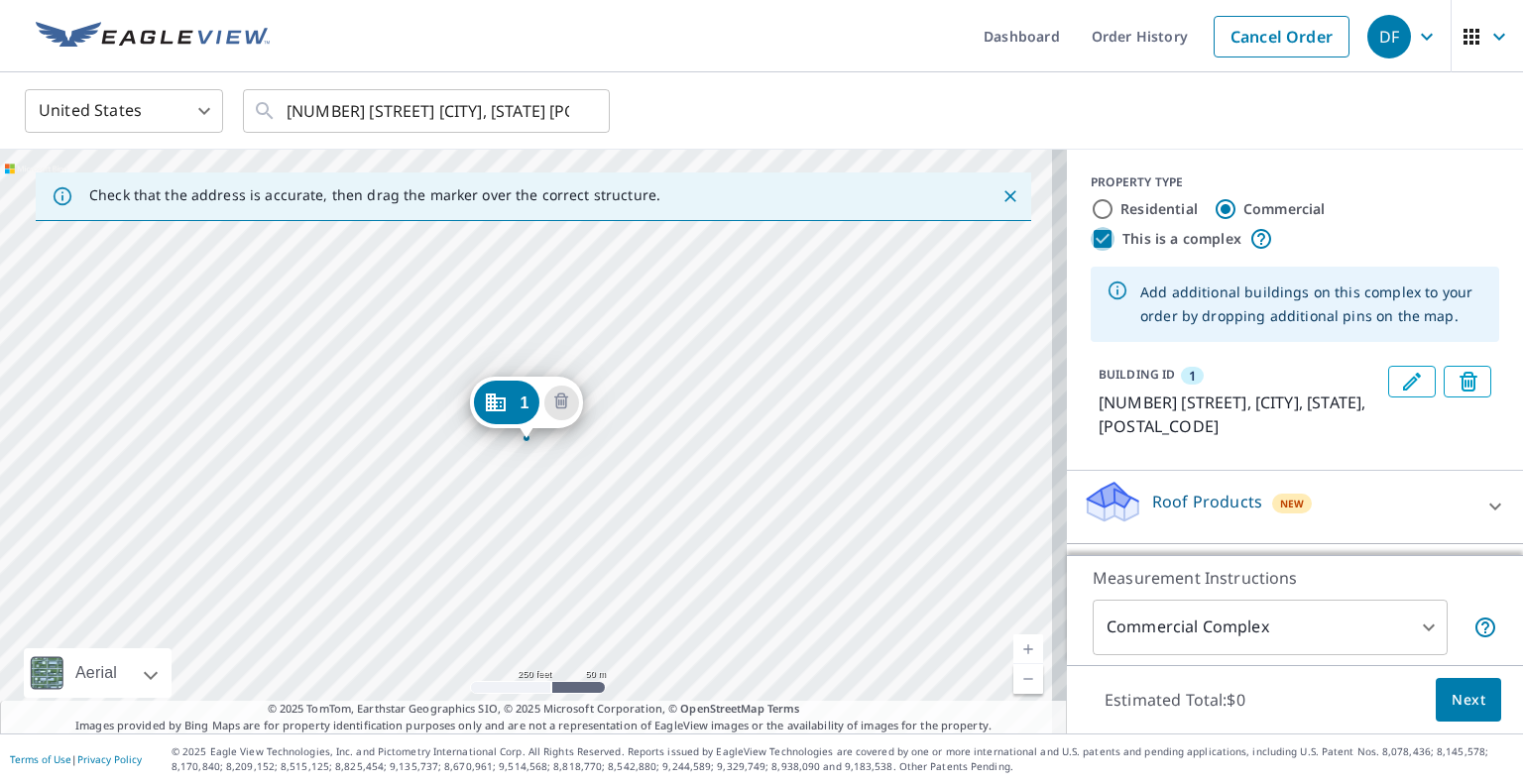 click on "This is a complex" at bounding box center (1103, 239) 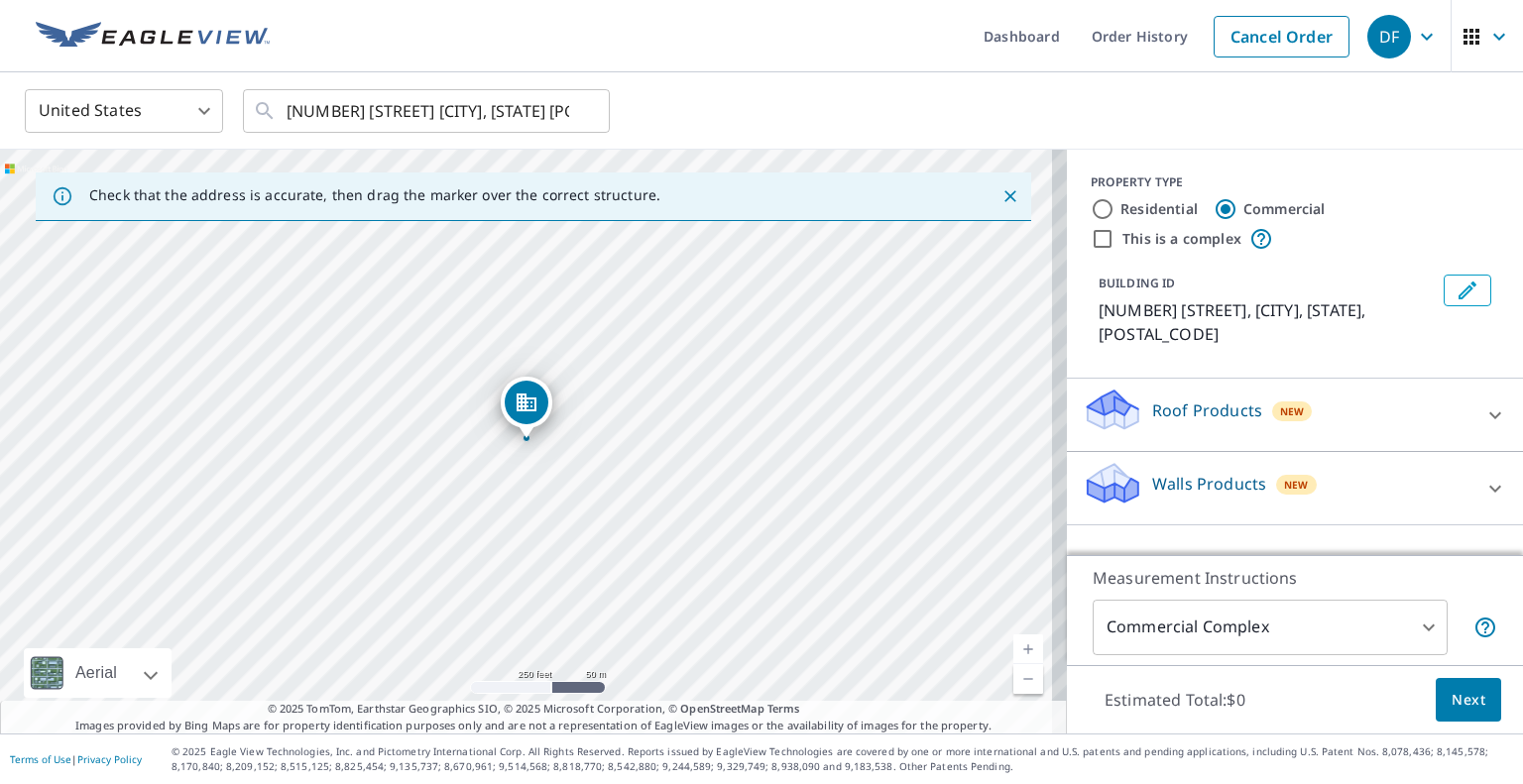 click on "Residential" at bounding box center (1103, 209) 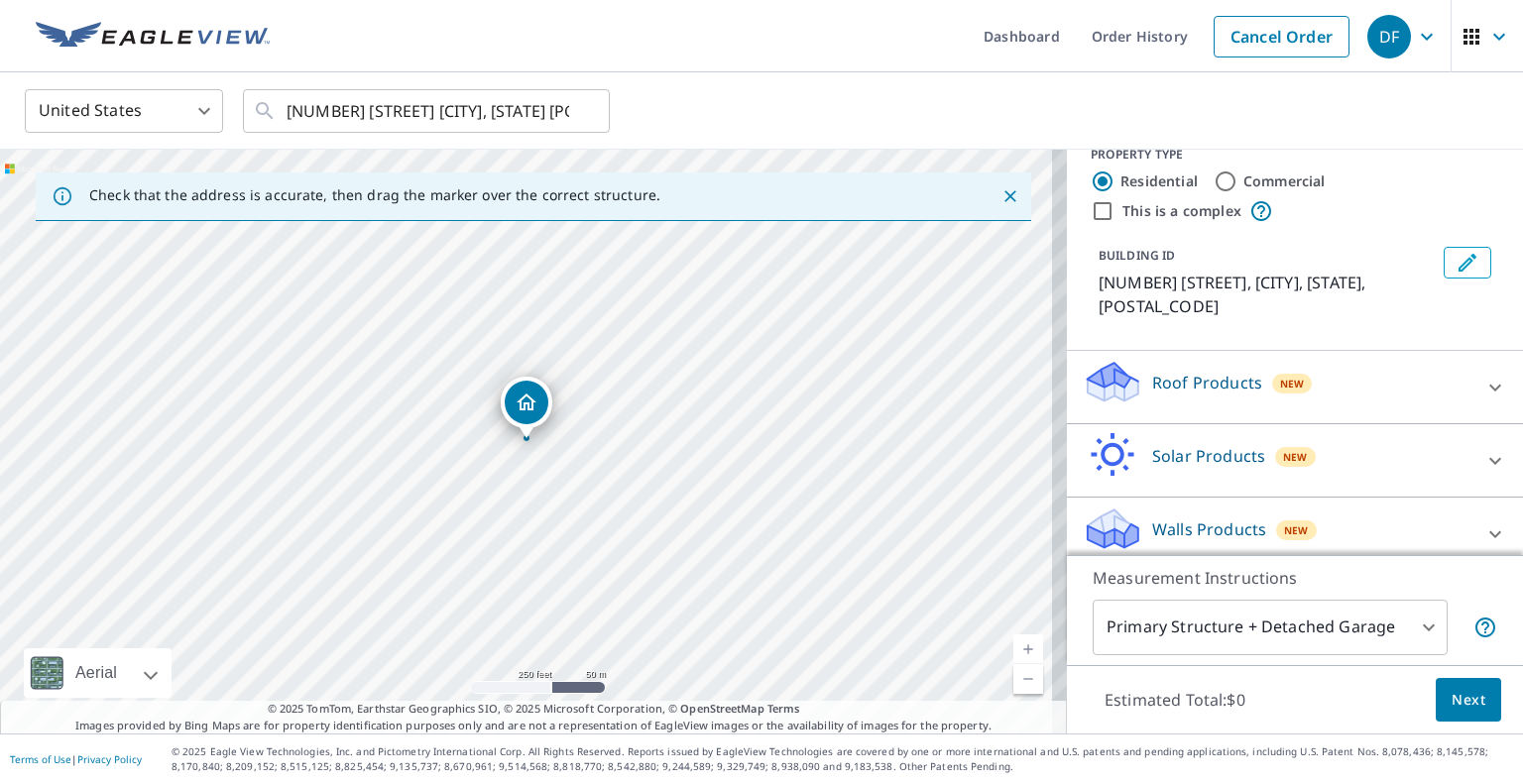 scroll, scrollTop: 42, scrollLeft: 0, axis: vertical 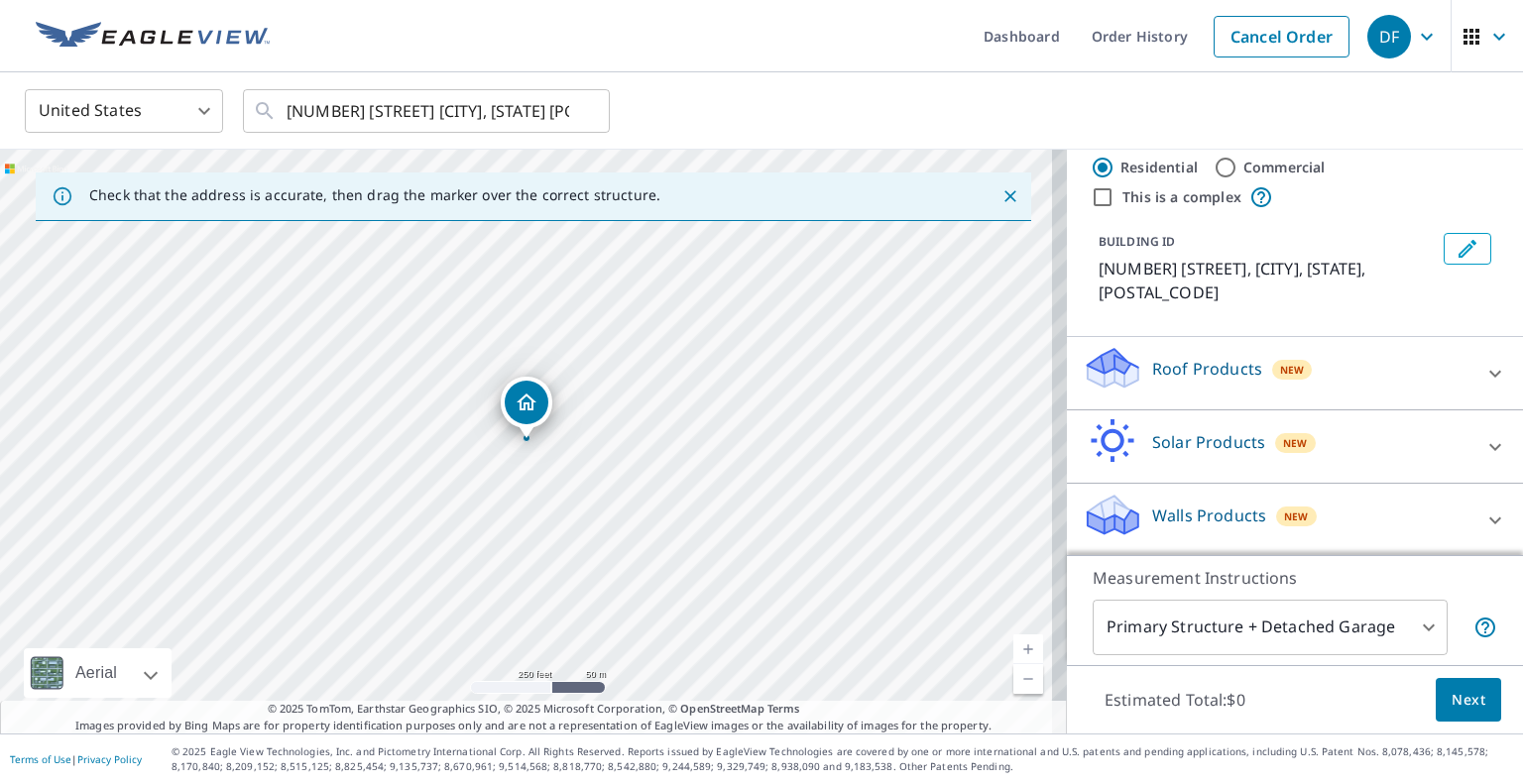 click on "Walls Products" at bounding box center (1209, 515) 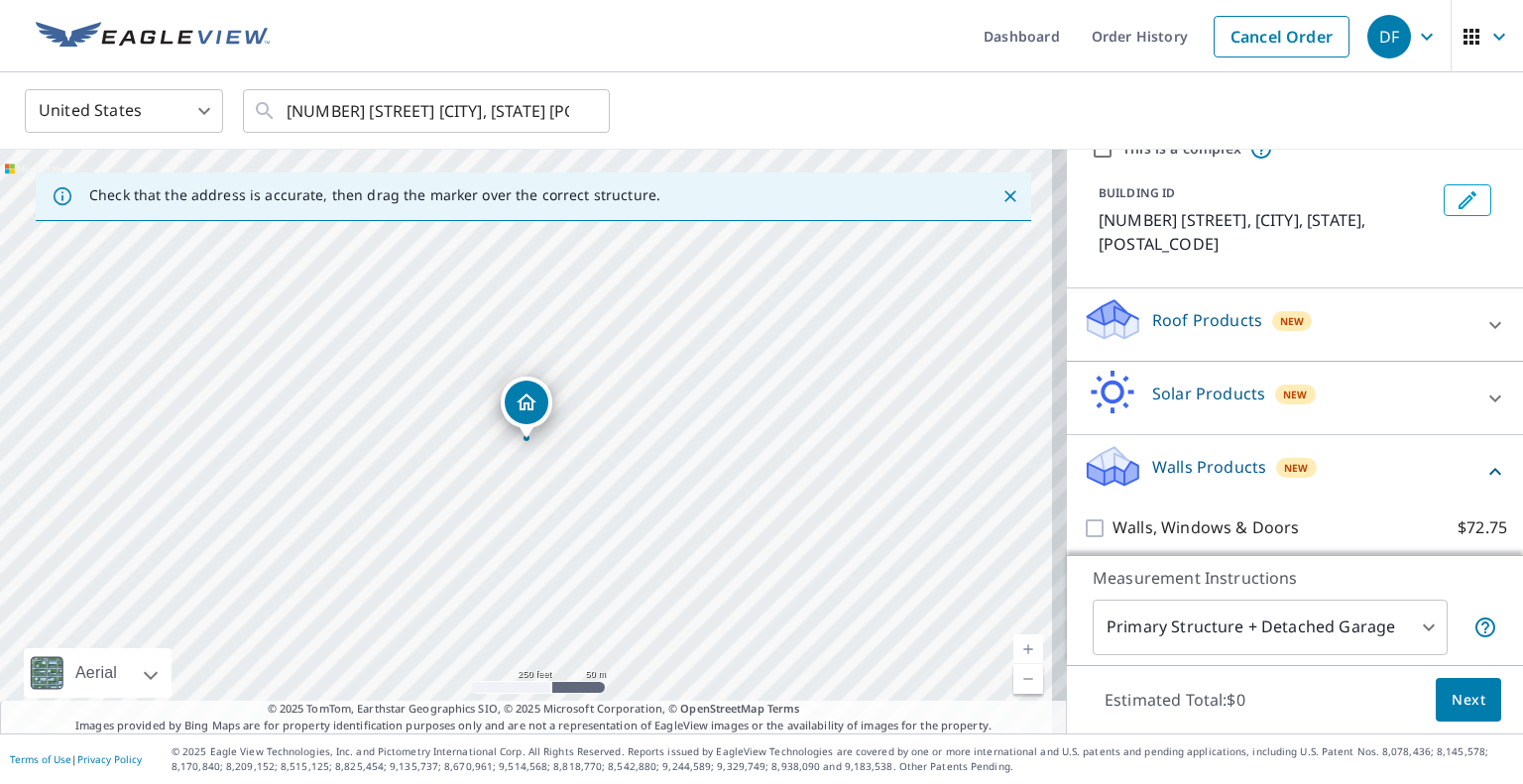 scroll, scrollTop: 98, scrollLeft: 0, axis: vertical 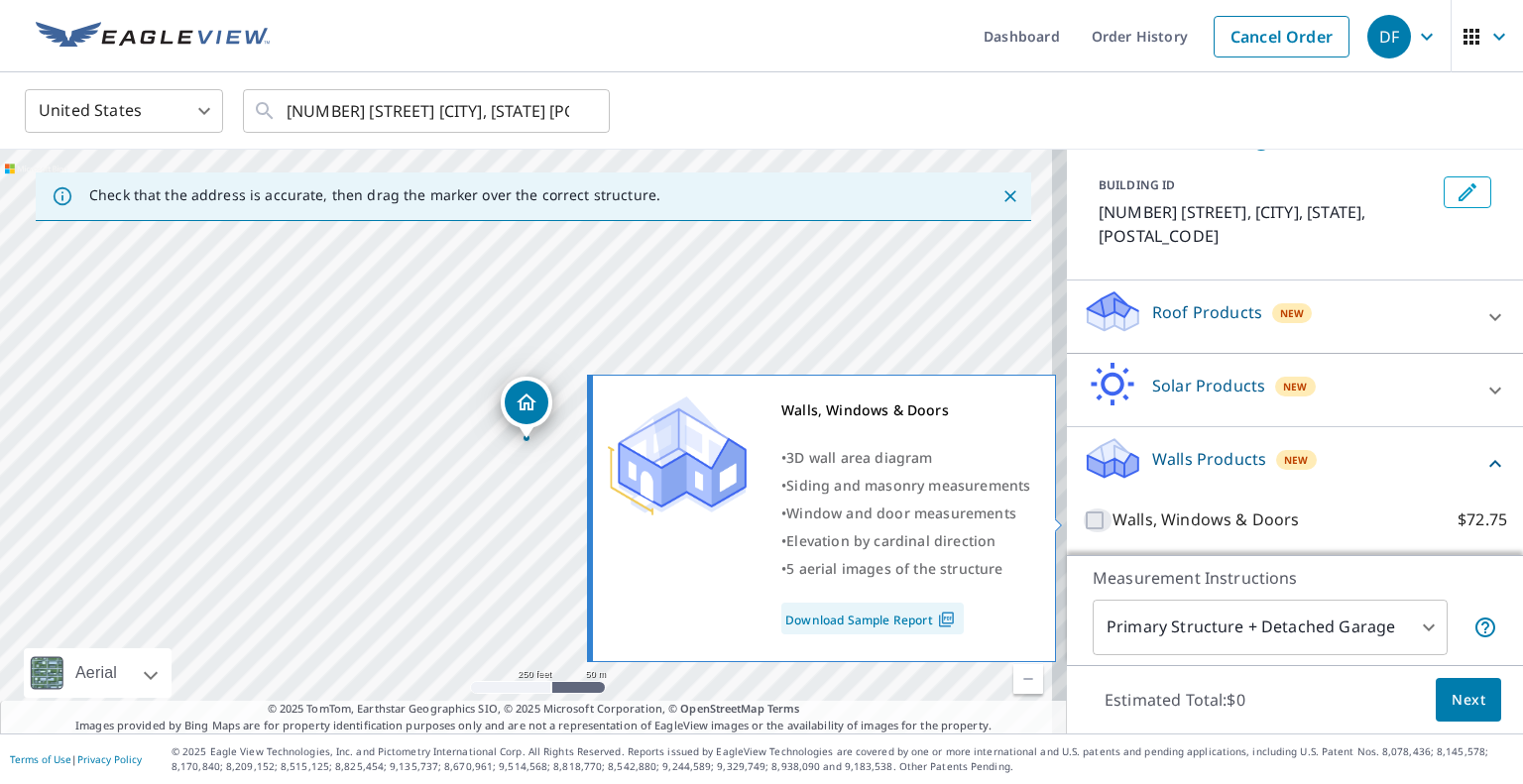 click on "Walls, Windows & Doors $72.75" at bounding box center (1098, 520) 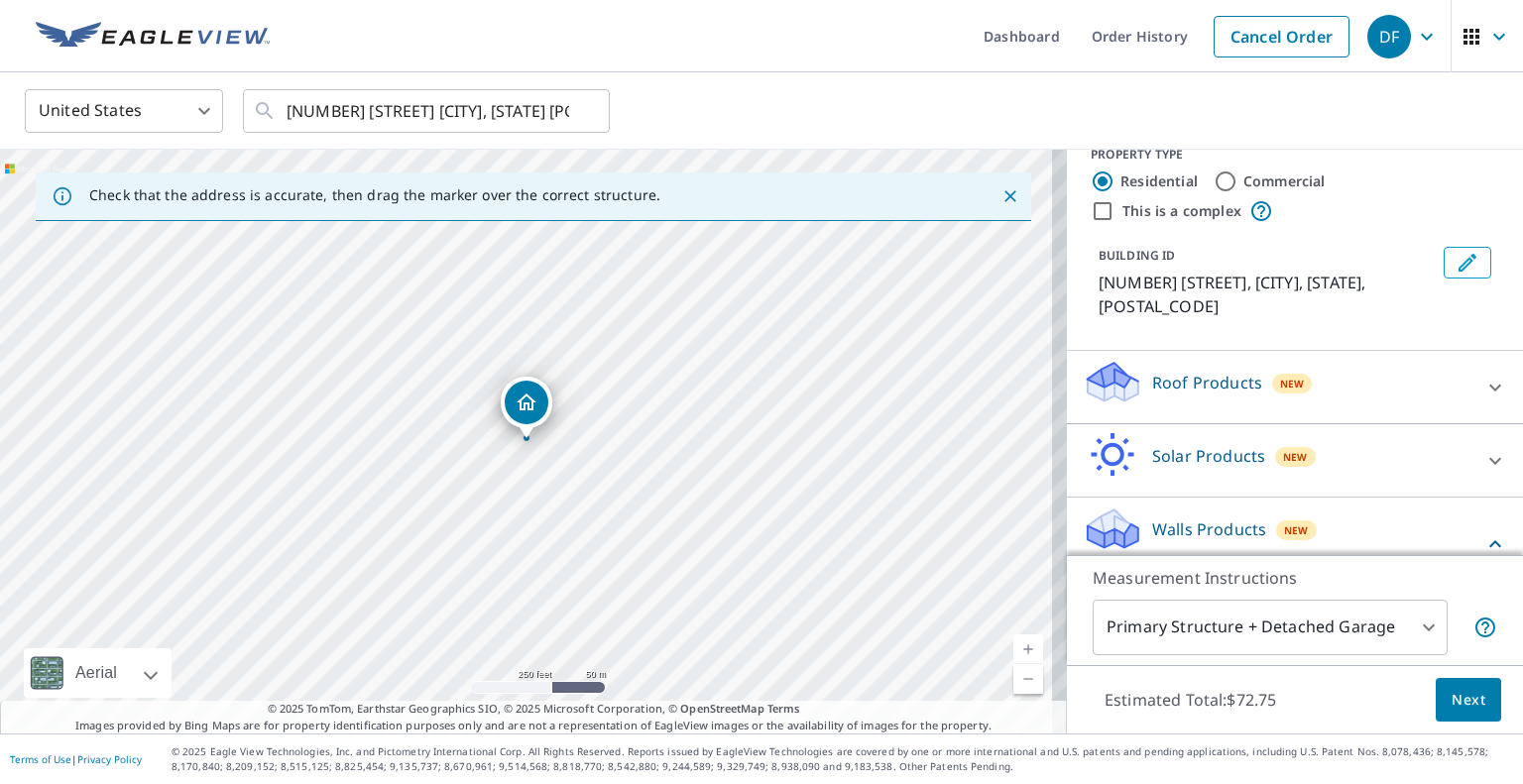 scroll, scrollTop: 163, scrollLeft: 0, axis: vertical 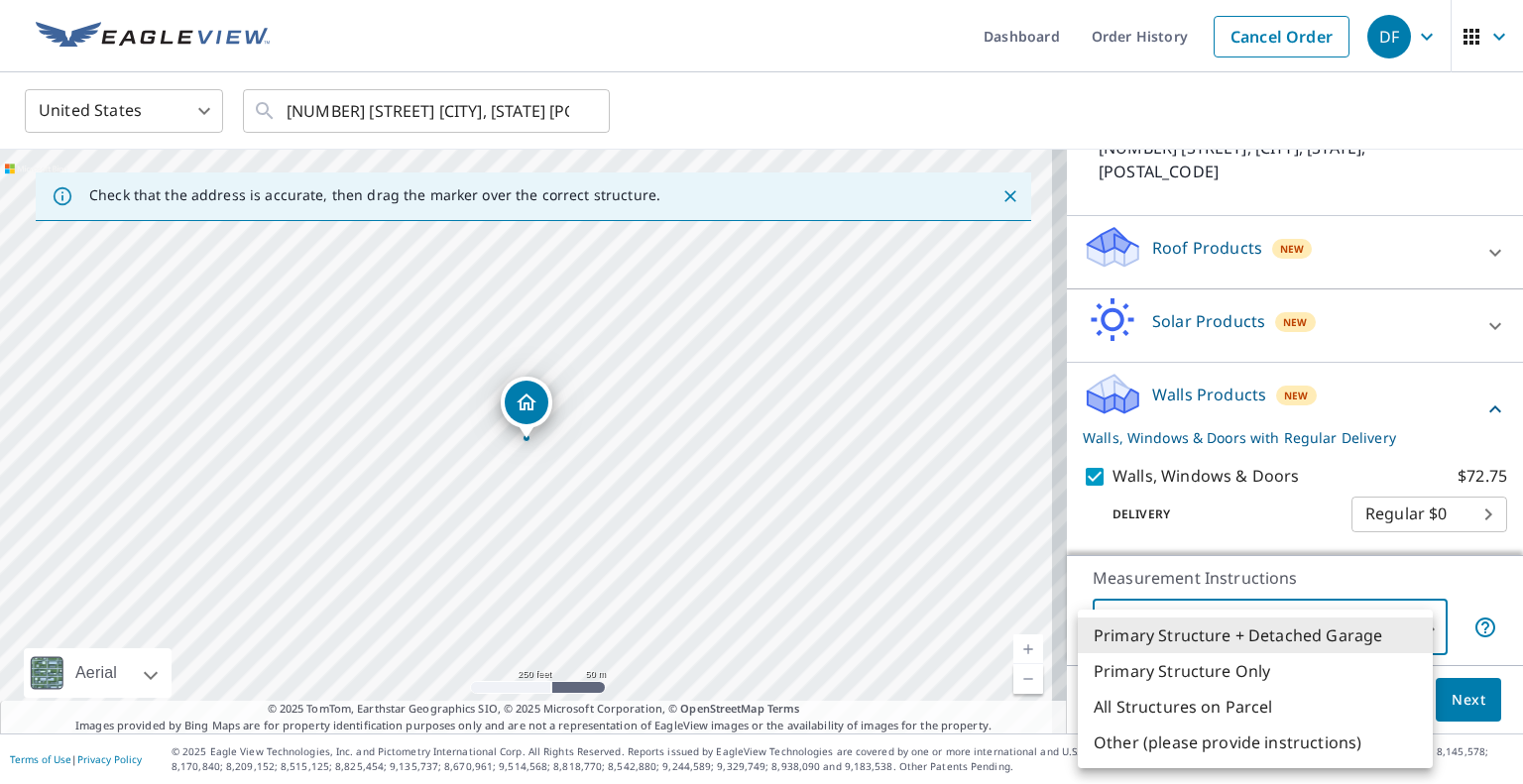 click on "[NUMBER] [STREET] [CITY], [STATE] [POSTAL_CODE]" at bounding box center [762, 392] 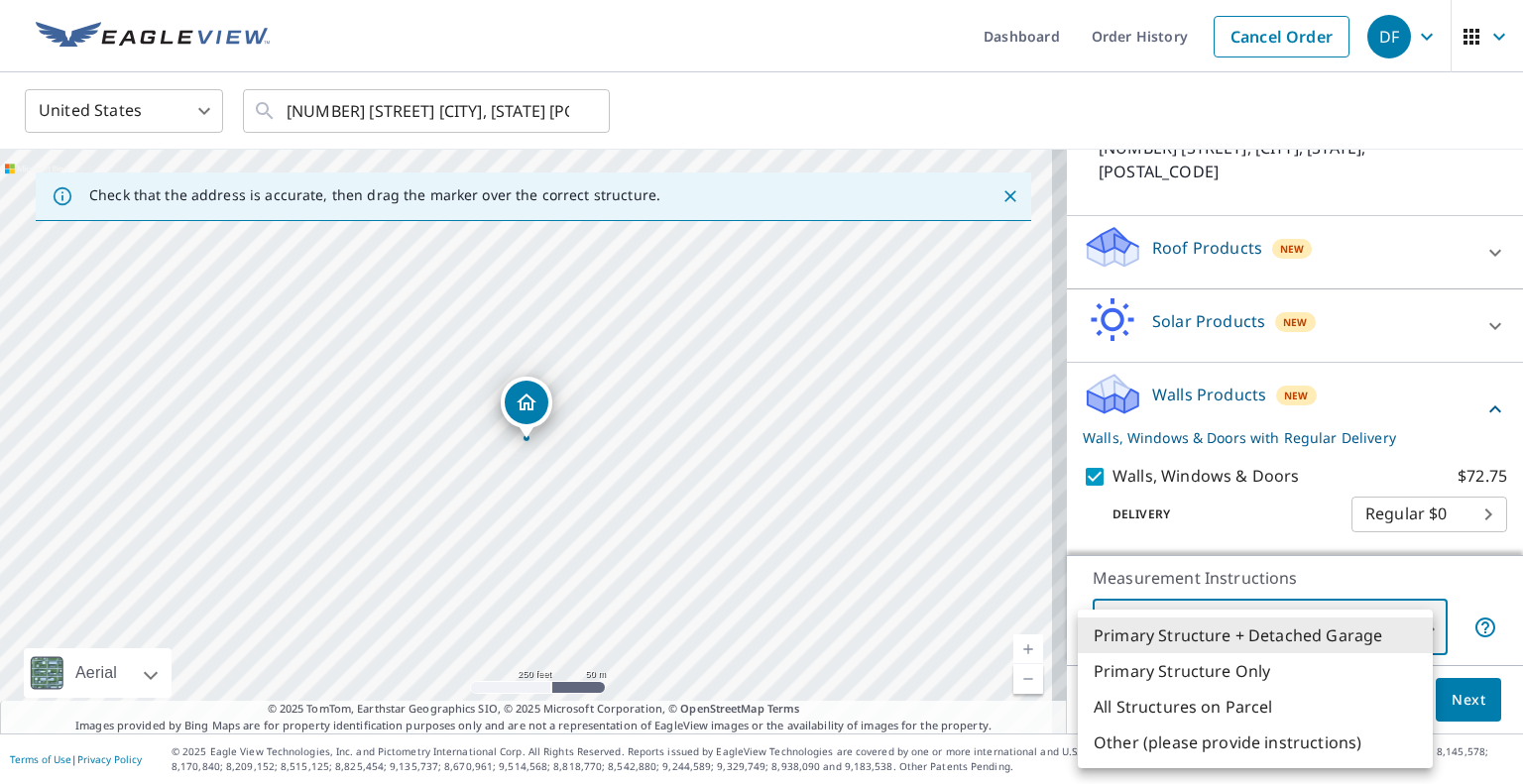 type on "3" 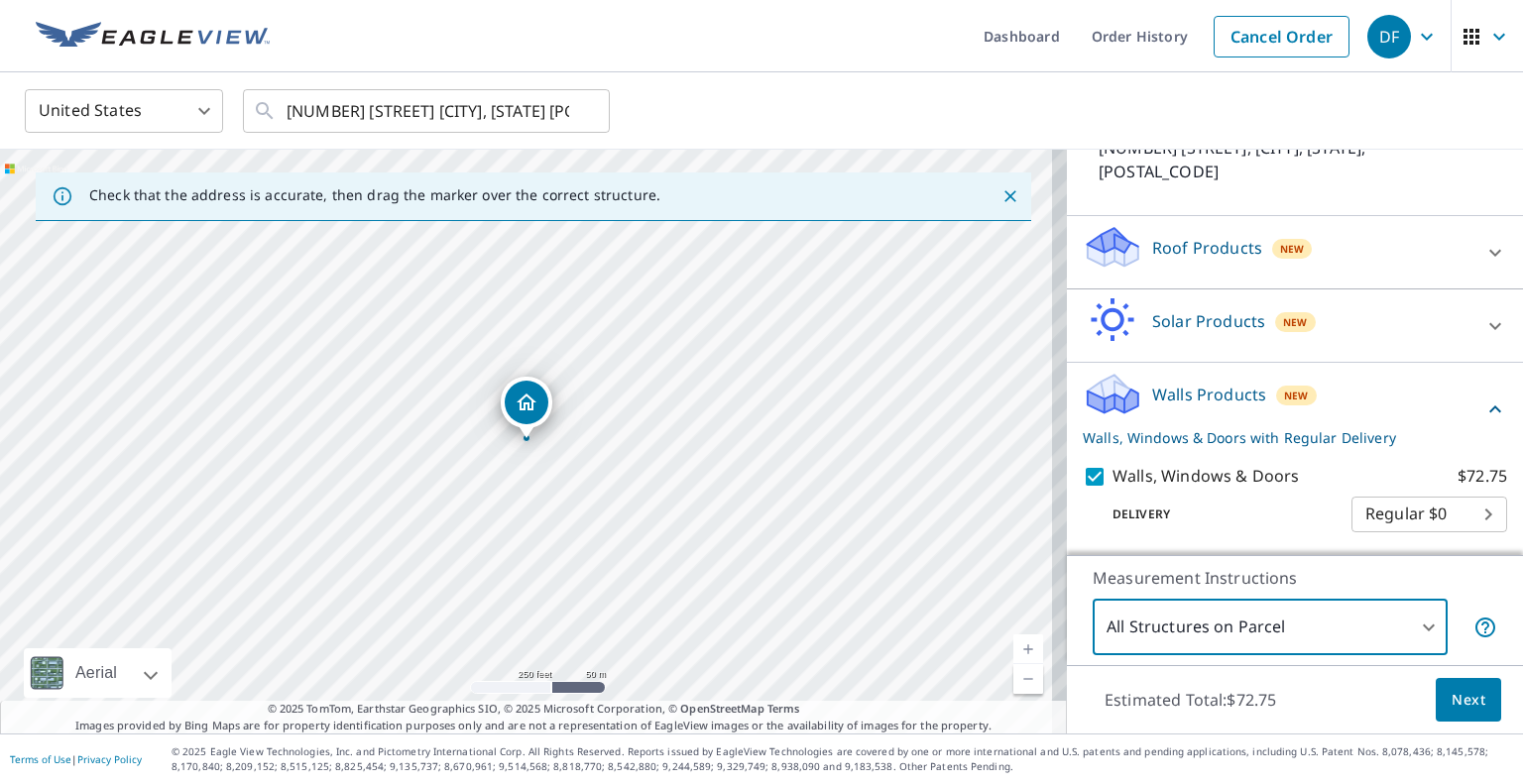 click on "Next" at bounding box center [1468, 700] 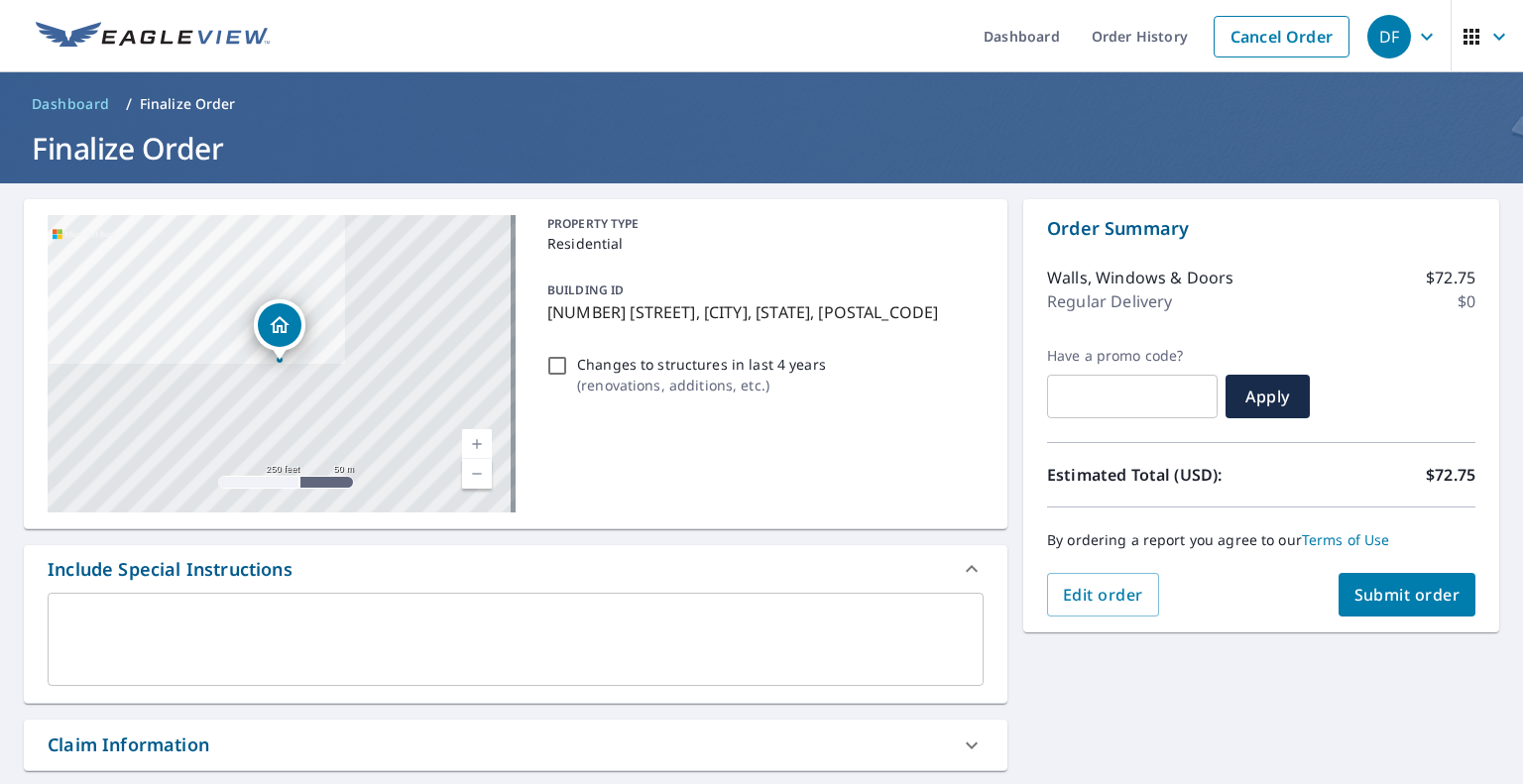 click on "Submit order" at bounding box center (1407, 595) 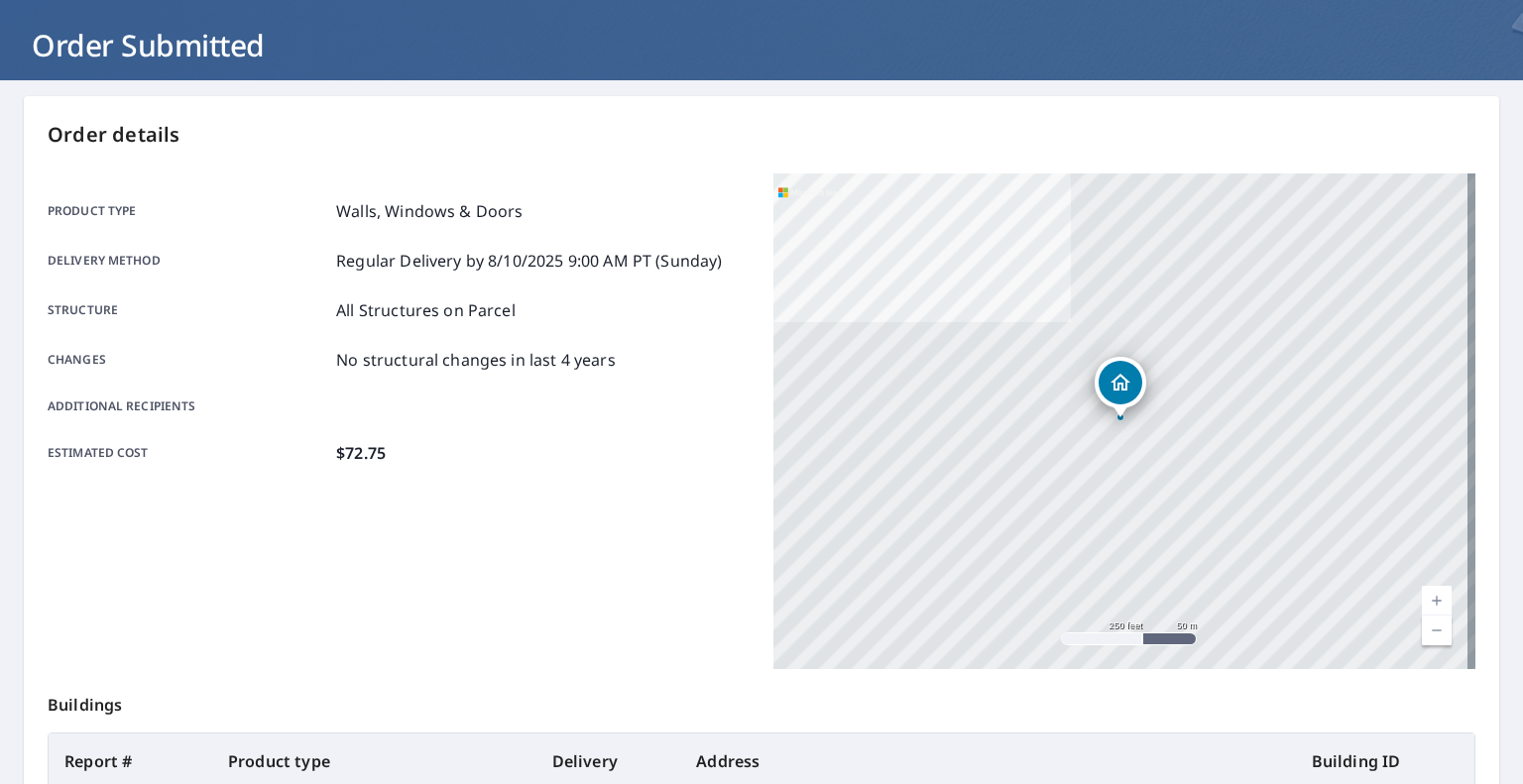 scroll, scrollTop: 80, scrollLeft: 0, axis: vertical 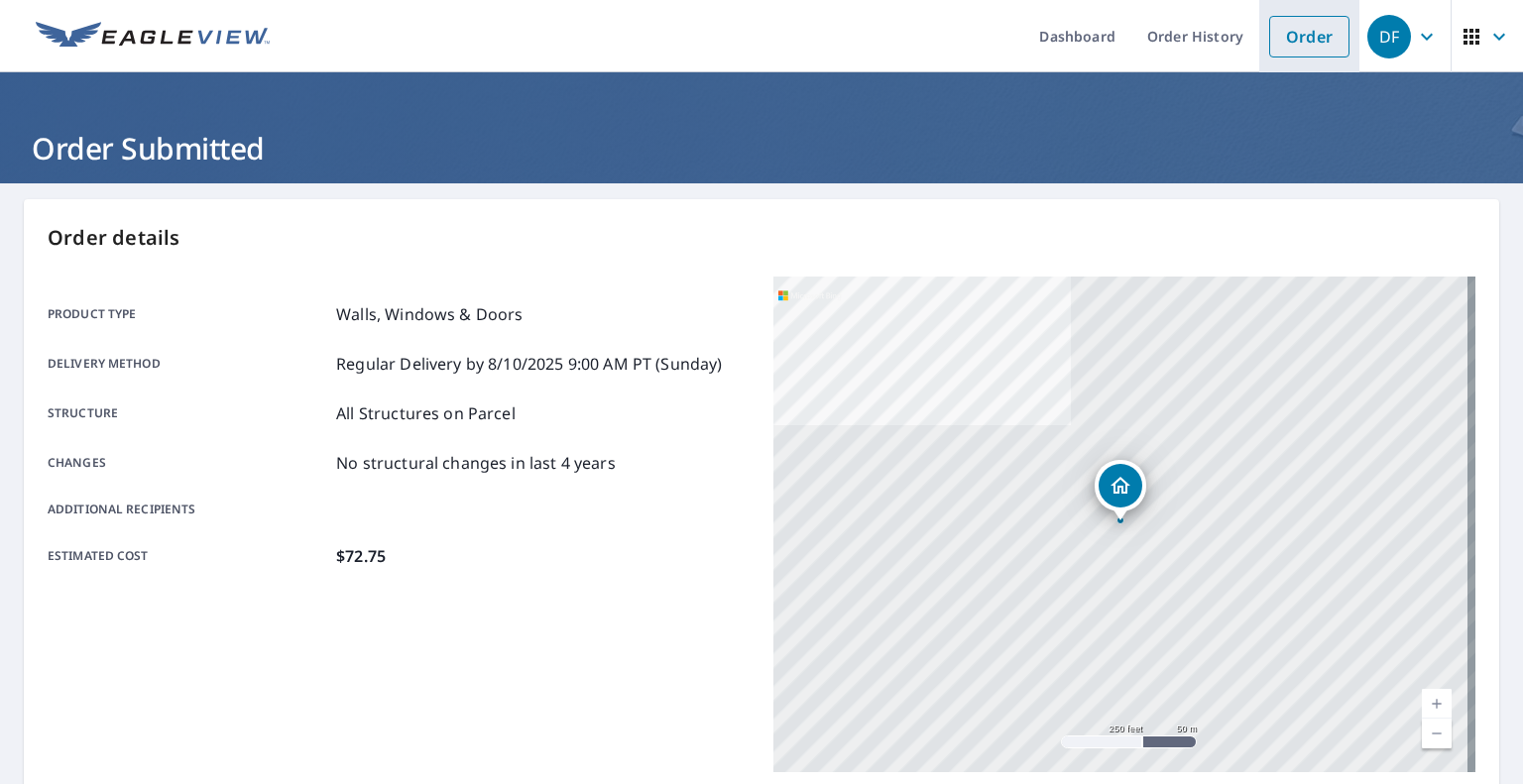 click on "Order" at bounding box center [1309, 37] 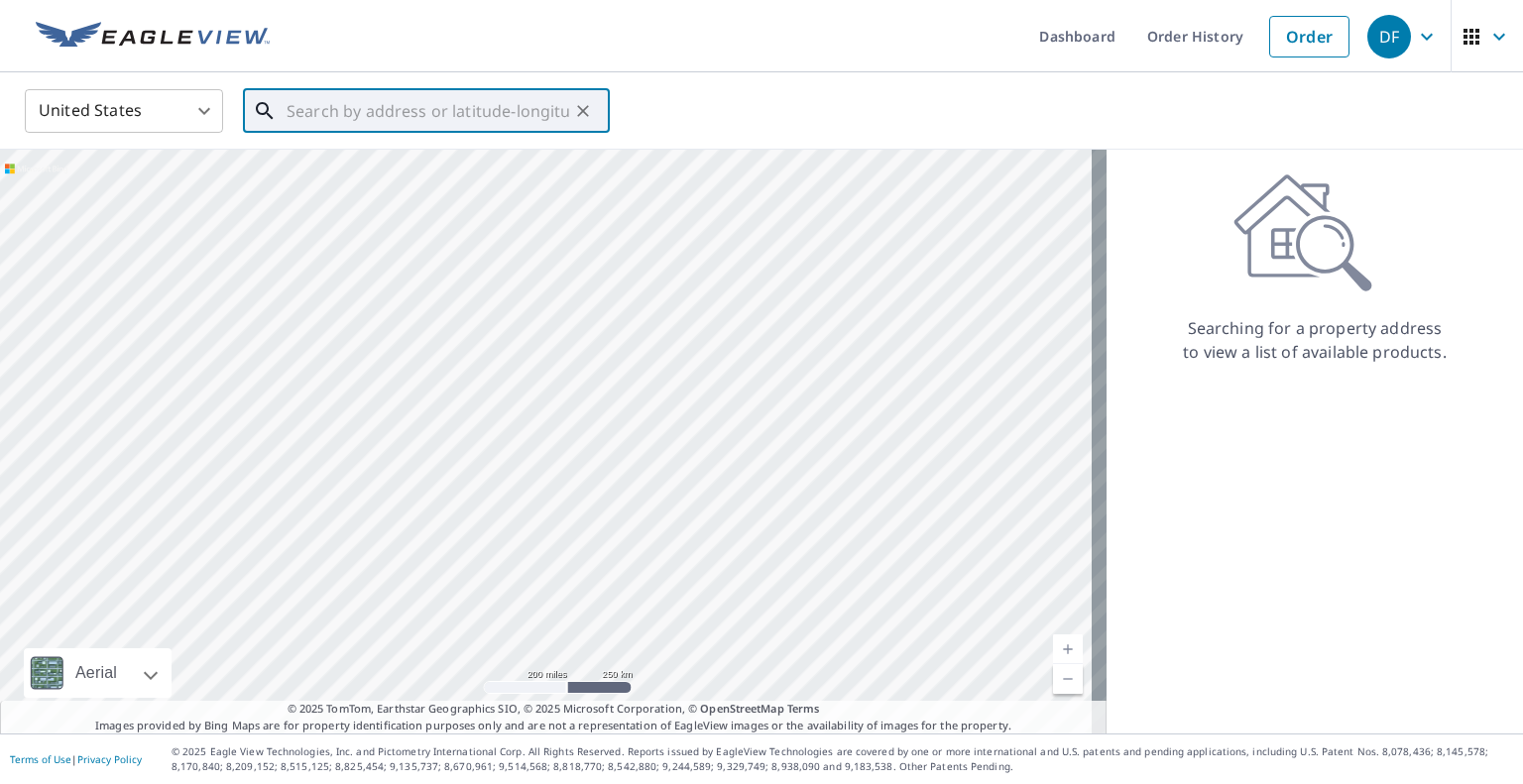 click at bounding box center [427, 111] 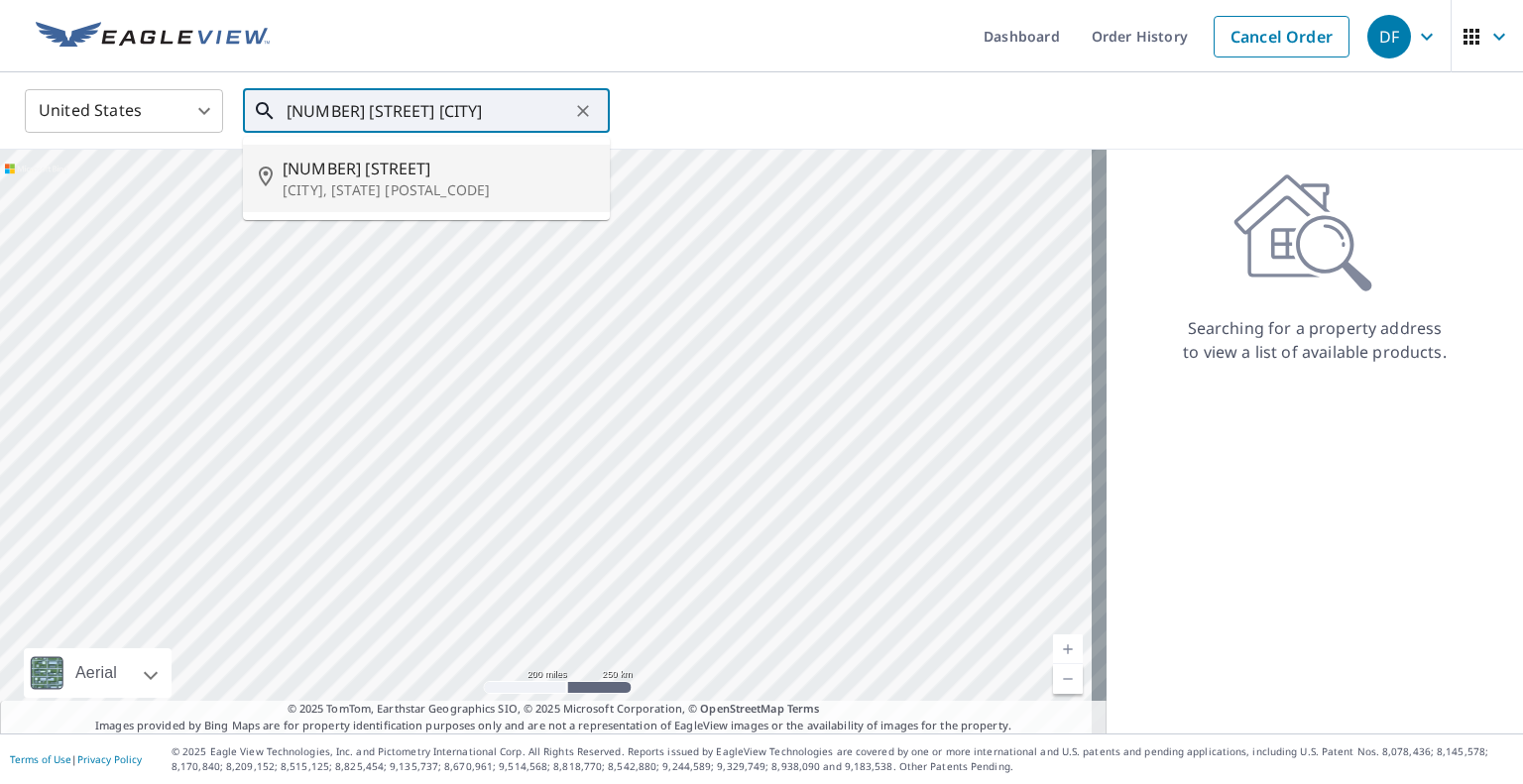 click on "[NUMBER] [STREET]" at bounding box center [438, 168] 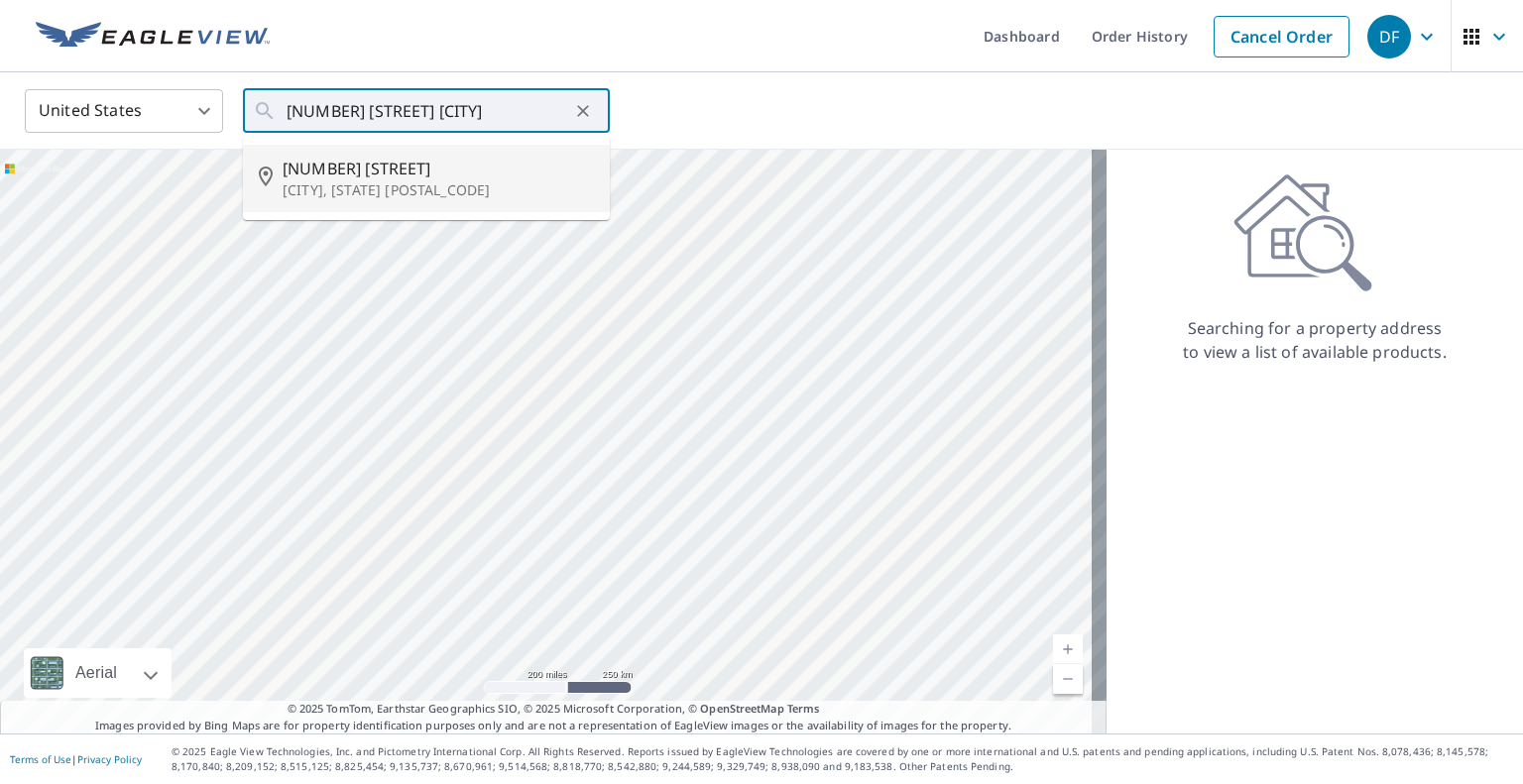 type on "[NUMBER] [STREET], [CITY], [STATE] [POSTAL_CODE]" 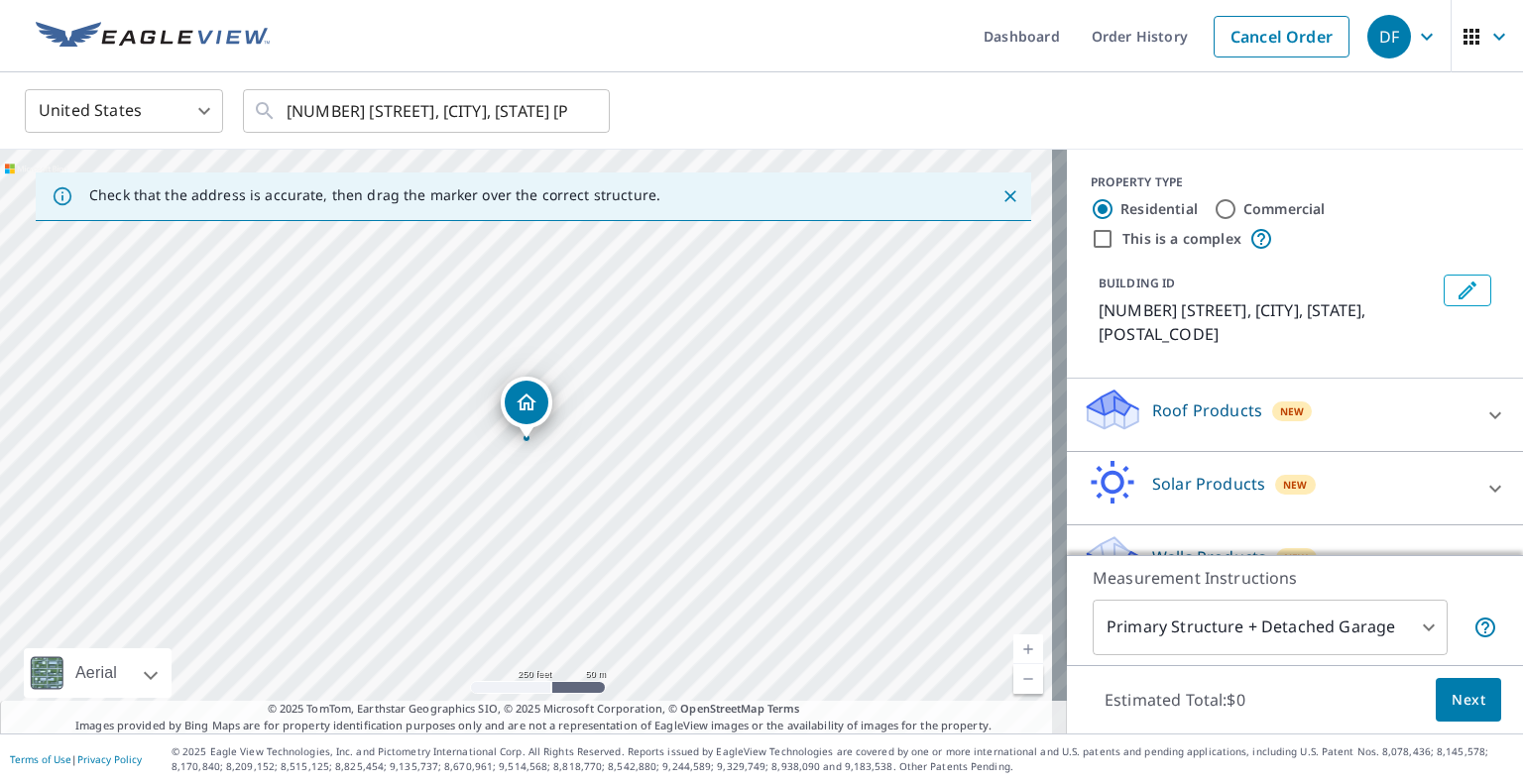 click on "Roof Products" at bounding box center (1207, 410) 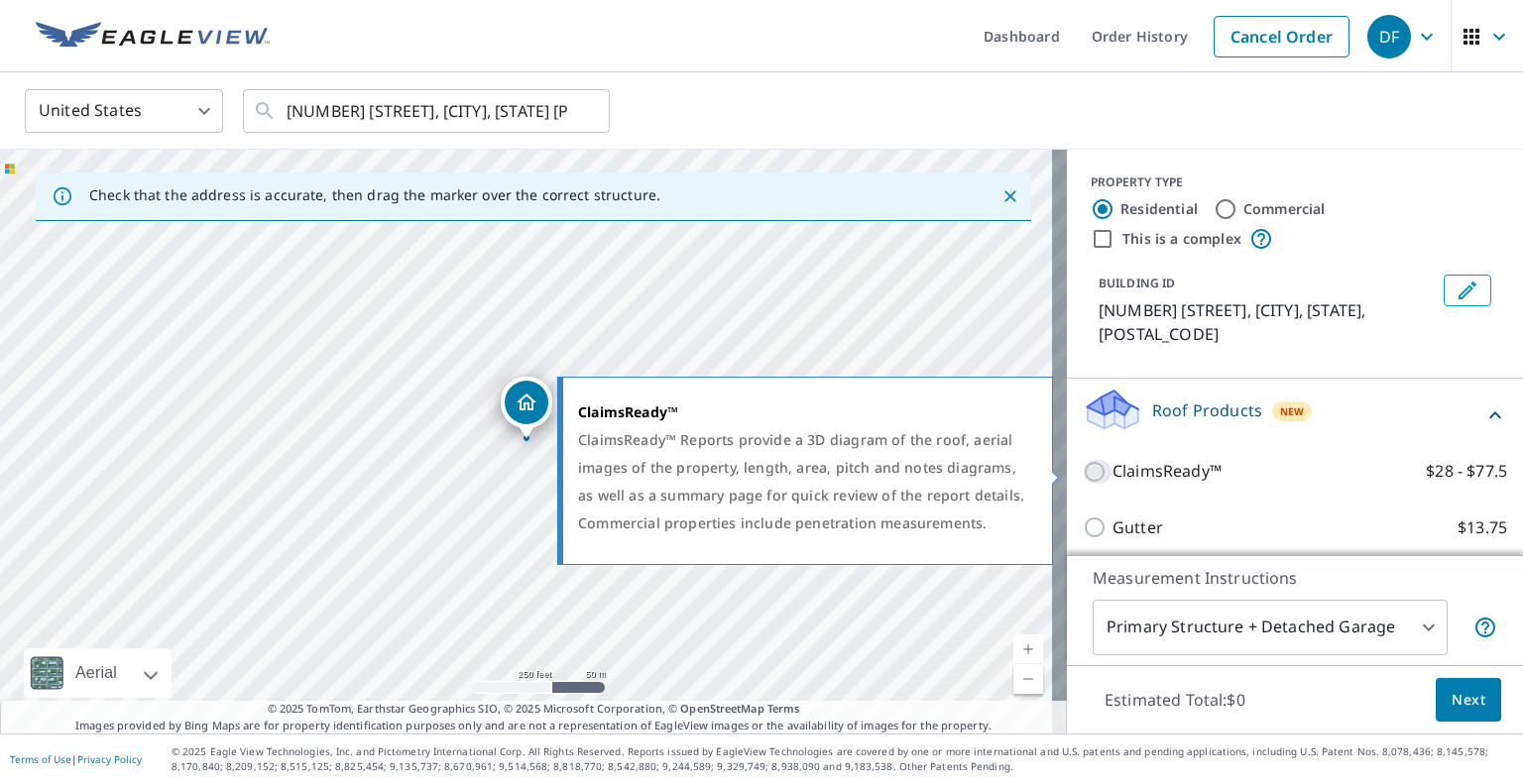 click on "ClaimsReady™ $28 - $77.5" at bounding box center (1098, 472) 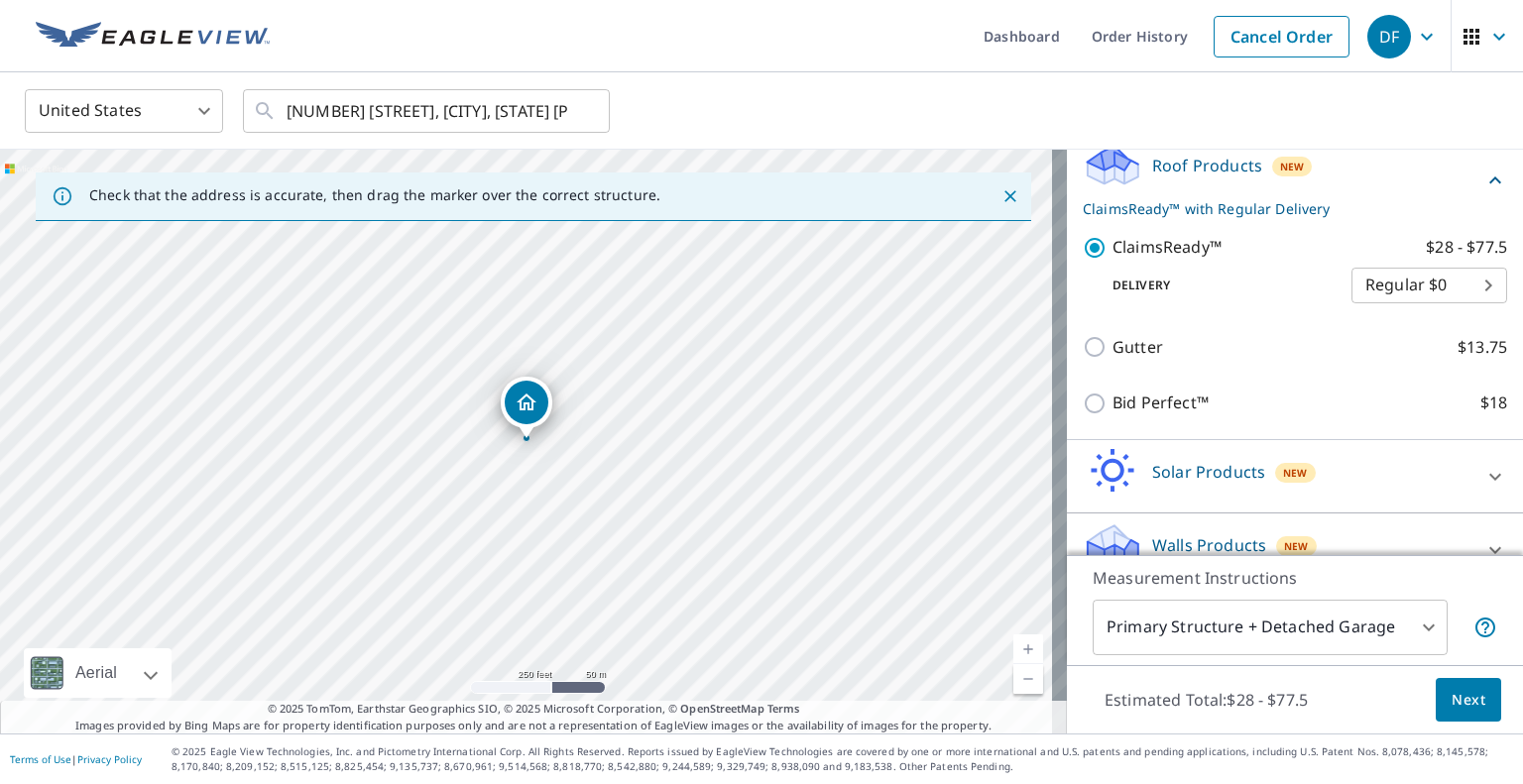 scroll, scrollTop: 274, scrollLeft: 0, axis: vertical 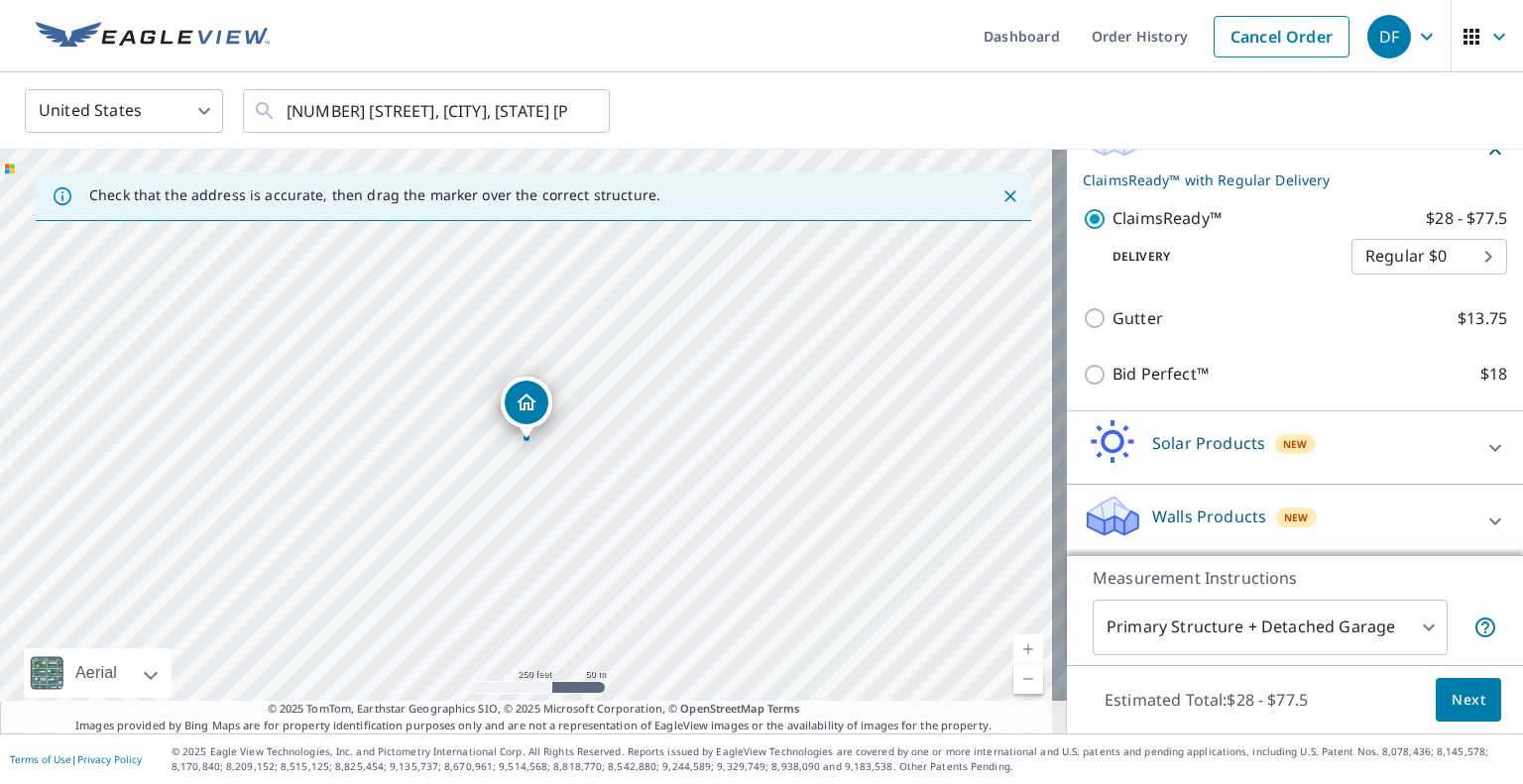 click on "Walls Products" at bounding box center (1209, 516) 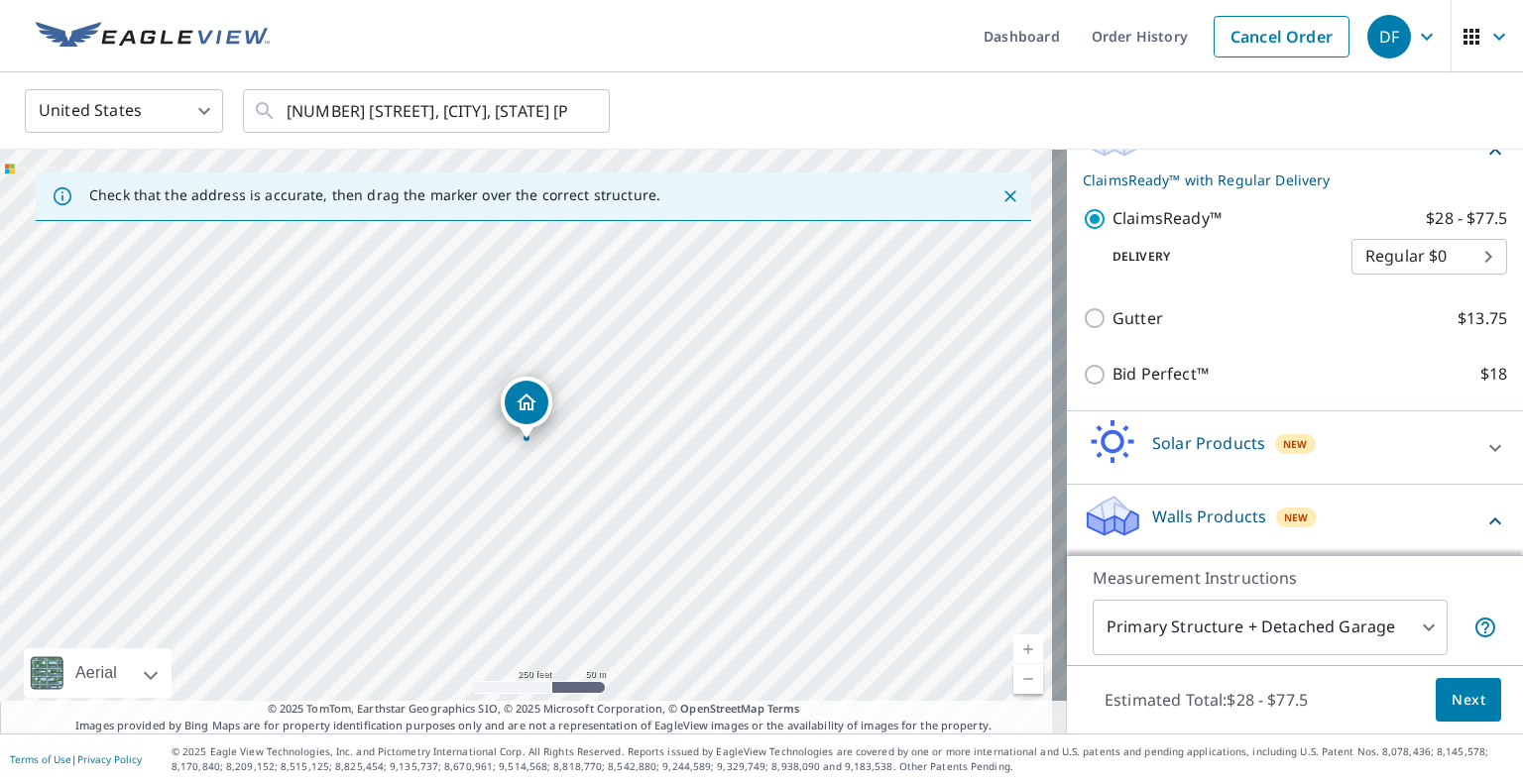 click on "Walls Products" at bounding box center (1209, 516) 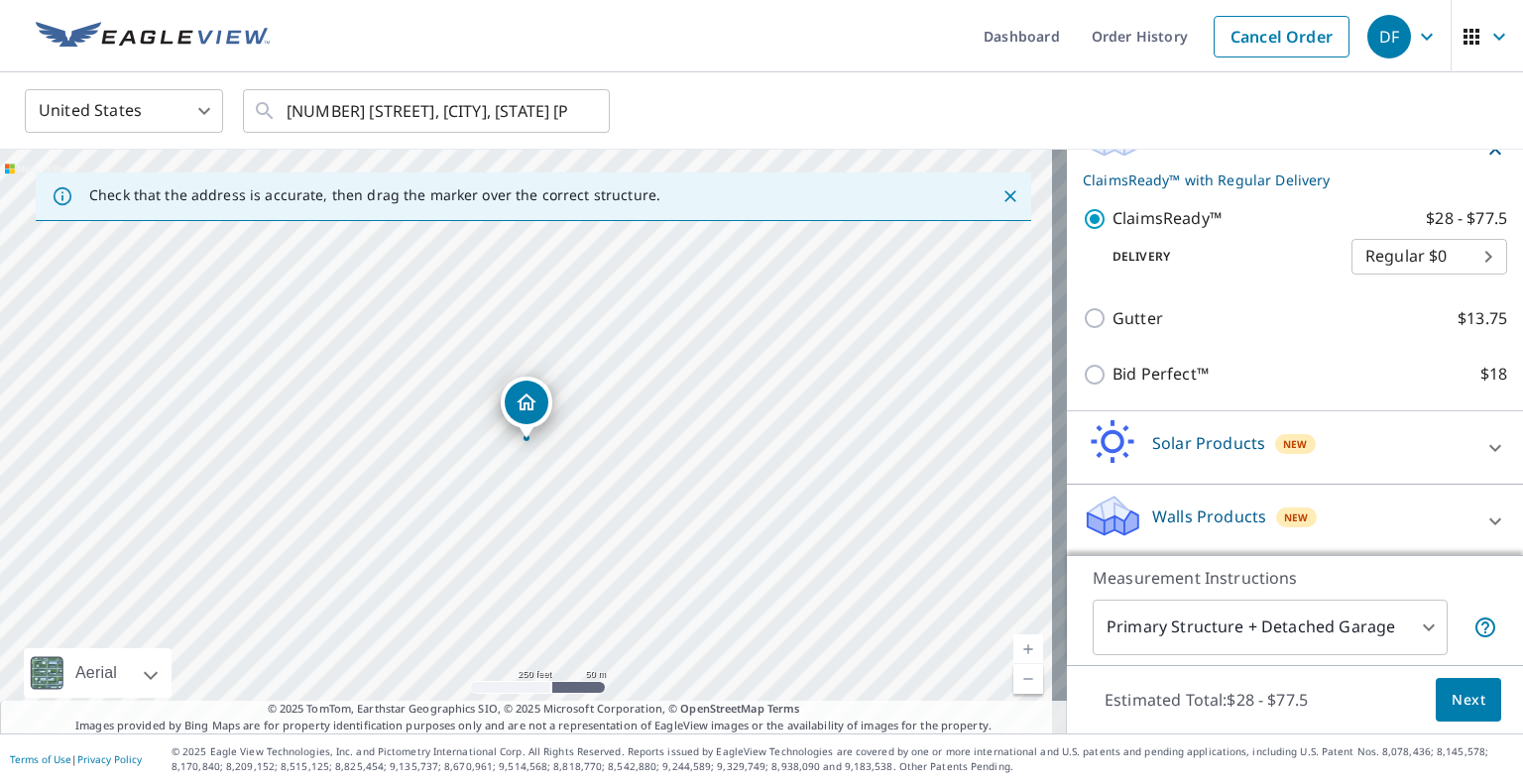 click on "Walls Products" at bounding box center [1209, 516] 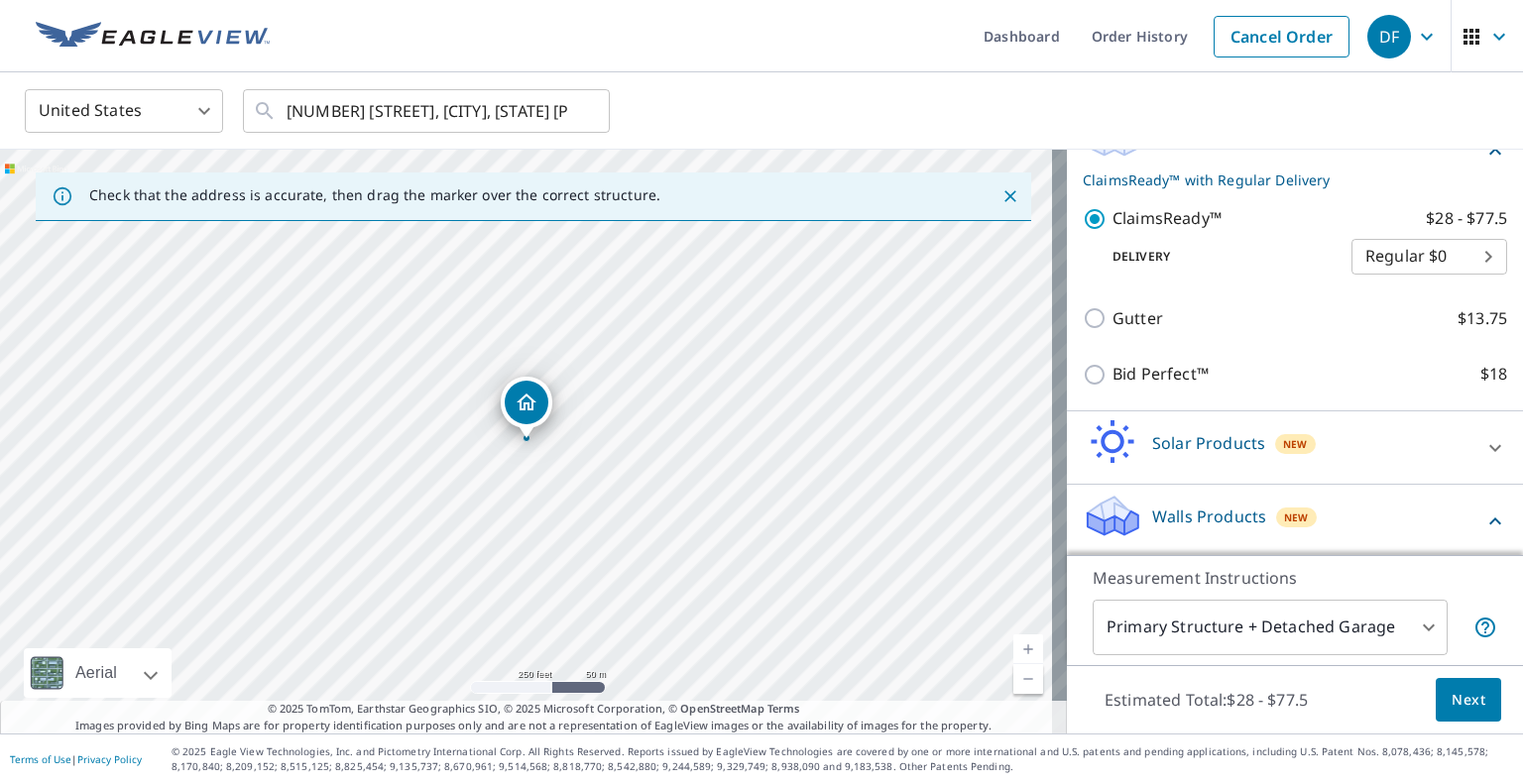 click on "Walls Products" at bounding box center [1209, 516] 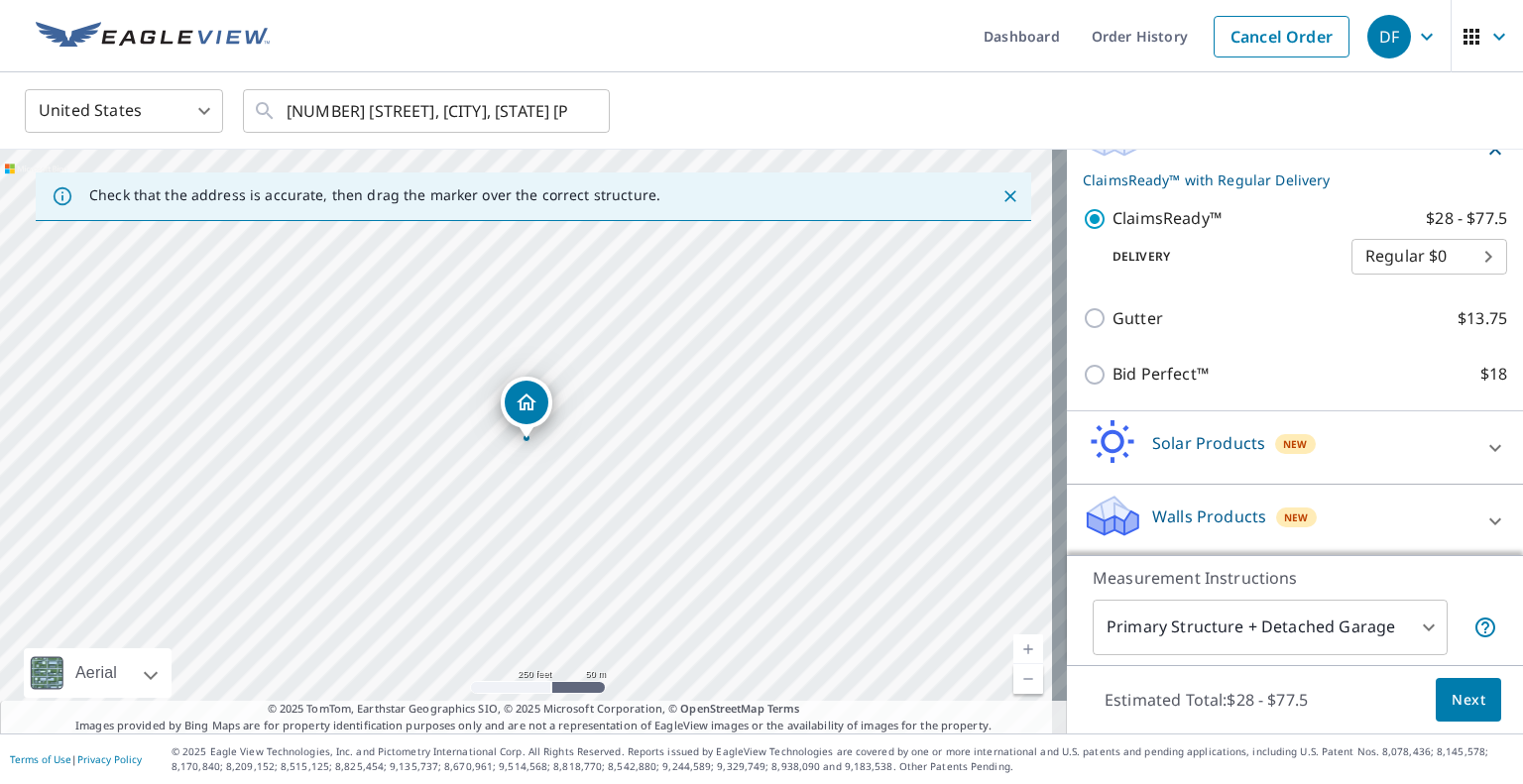 click 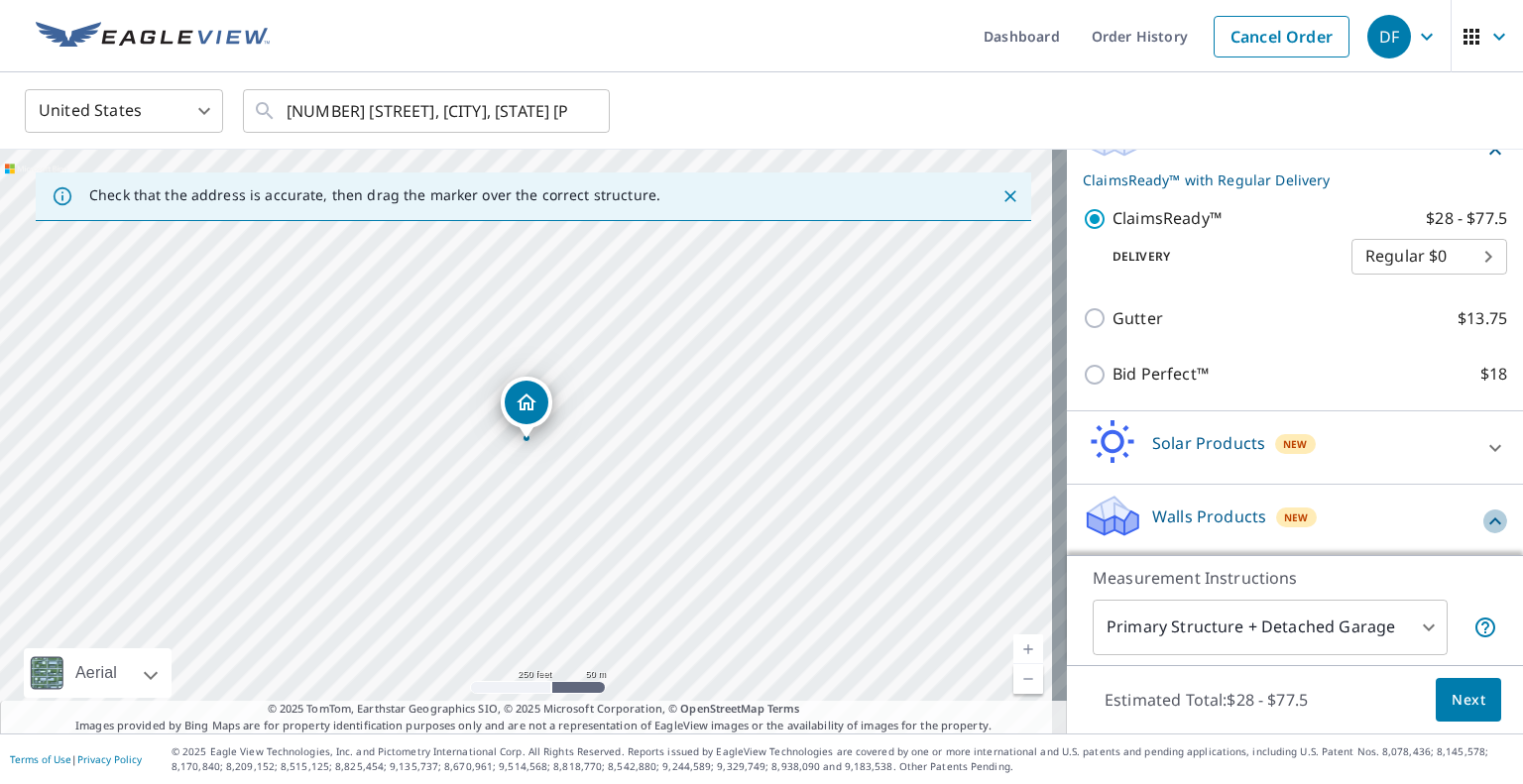 click 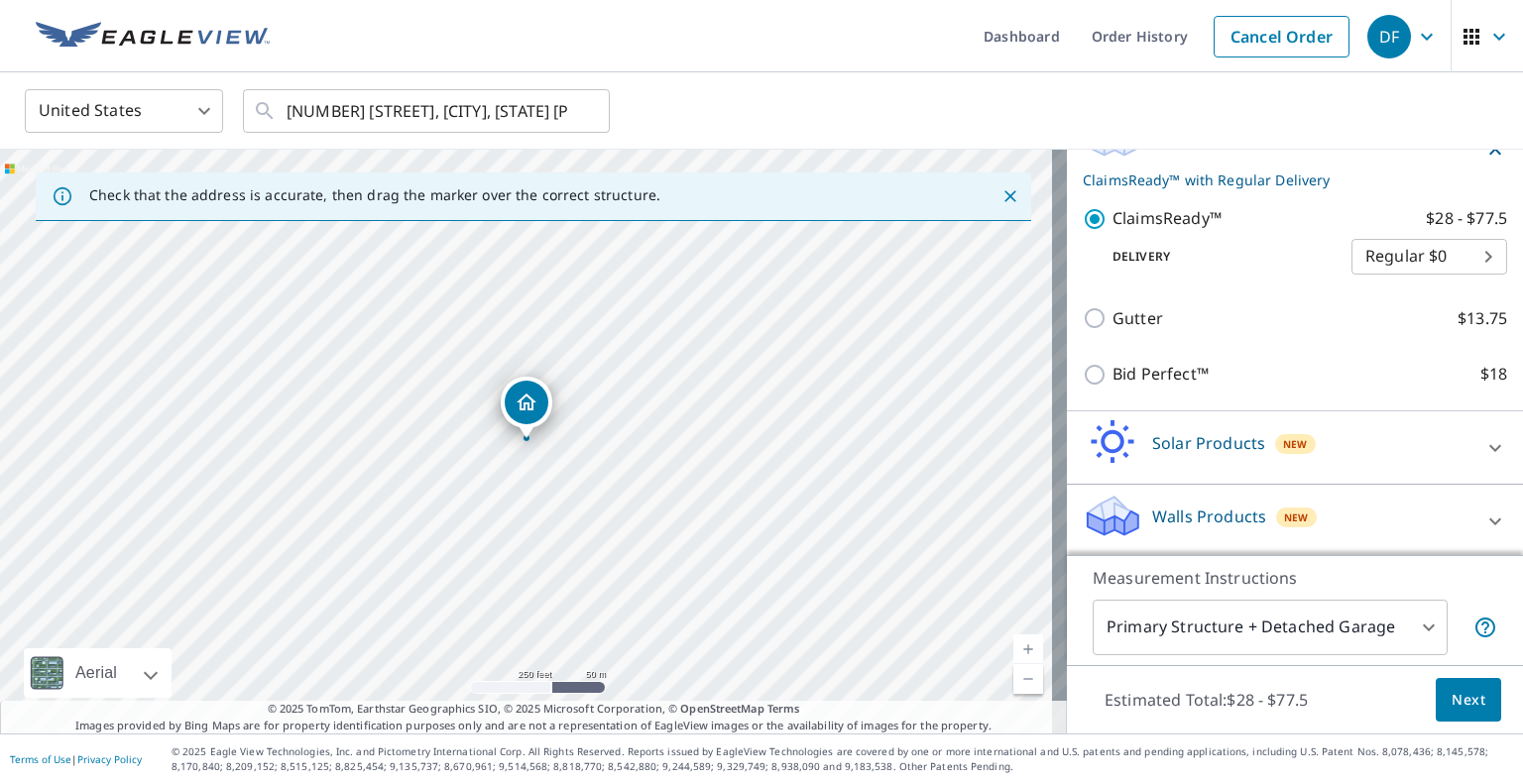 click on "New" at bounding box center [1296, 517] 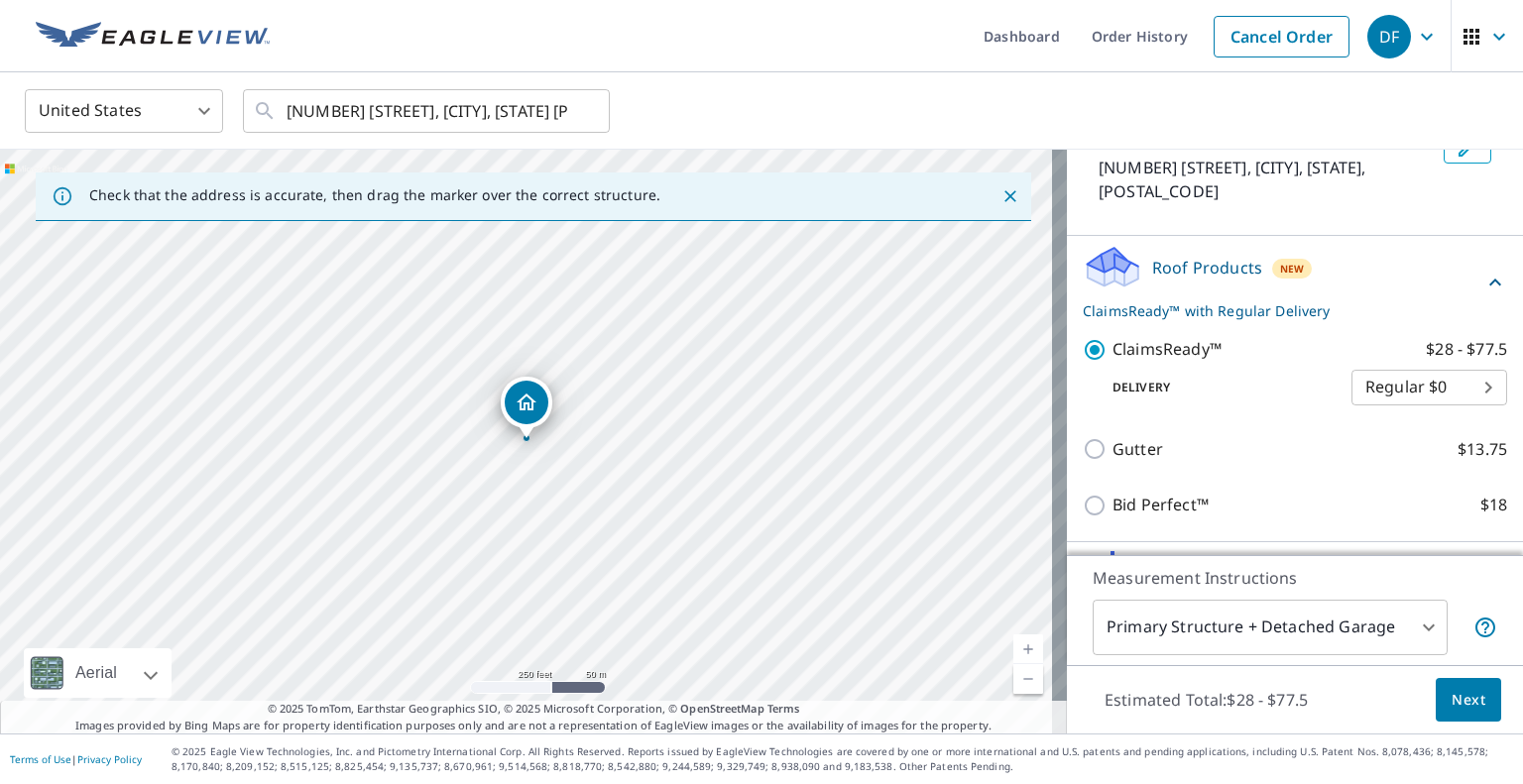 scroll, scrollTop: 0, scrollLeft: 0, axis: both 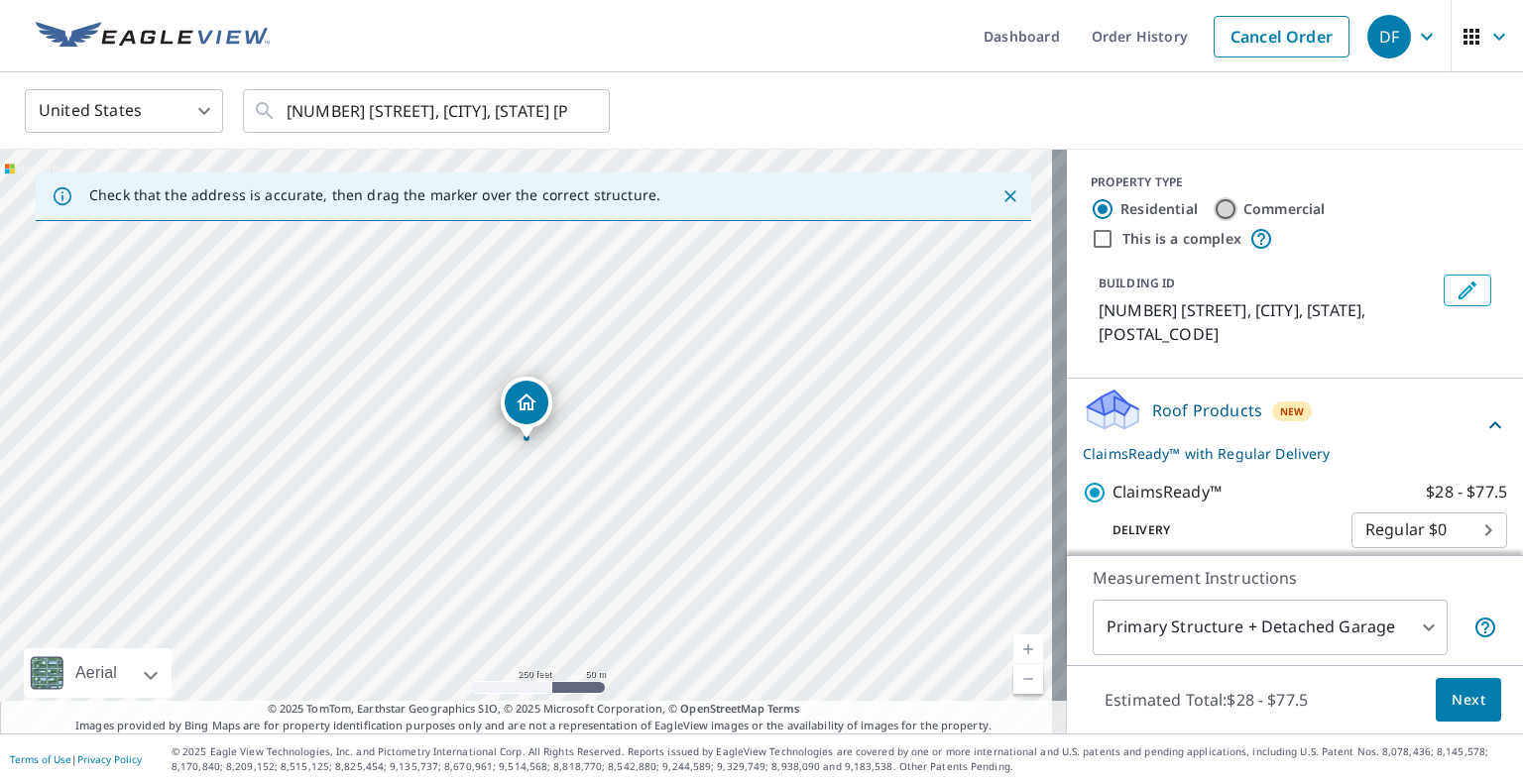 click on "Commercial" at bounding box center [1226, 209] 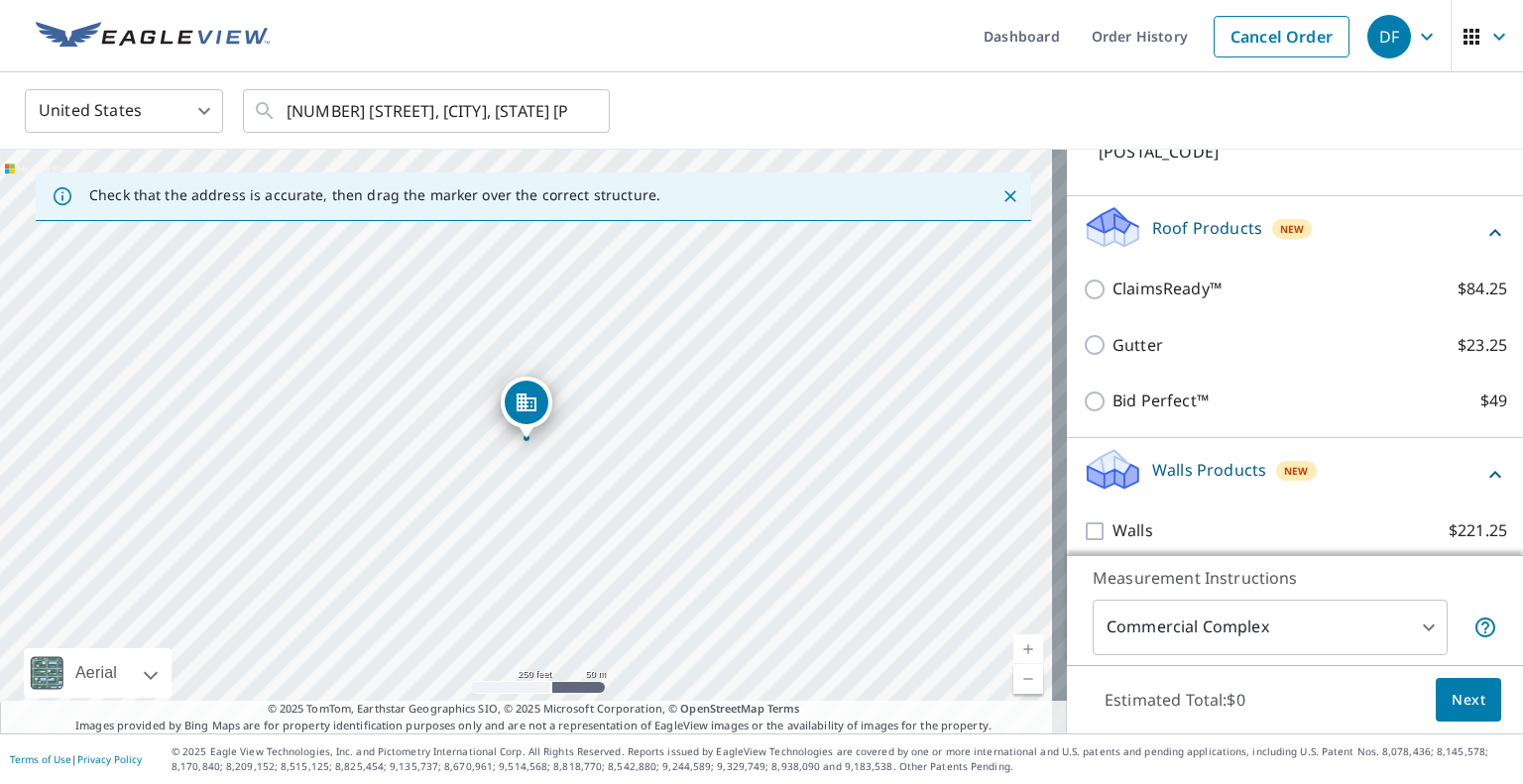 scroll, scrollTop: 193, scrollLeft: 0, axis: vertical 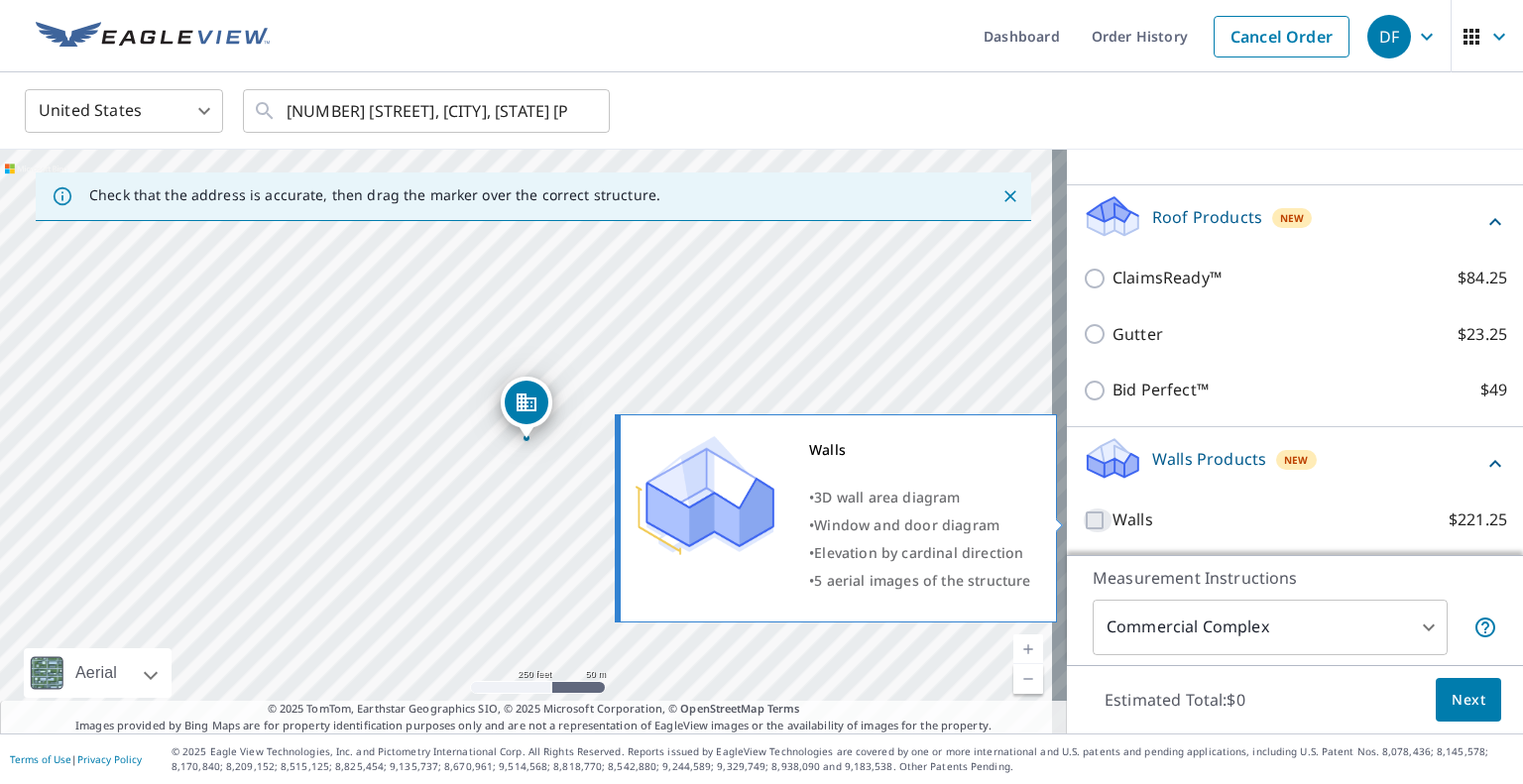 click on "Walls $221.25" at bounding box center [1098, 520] 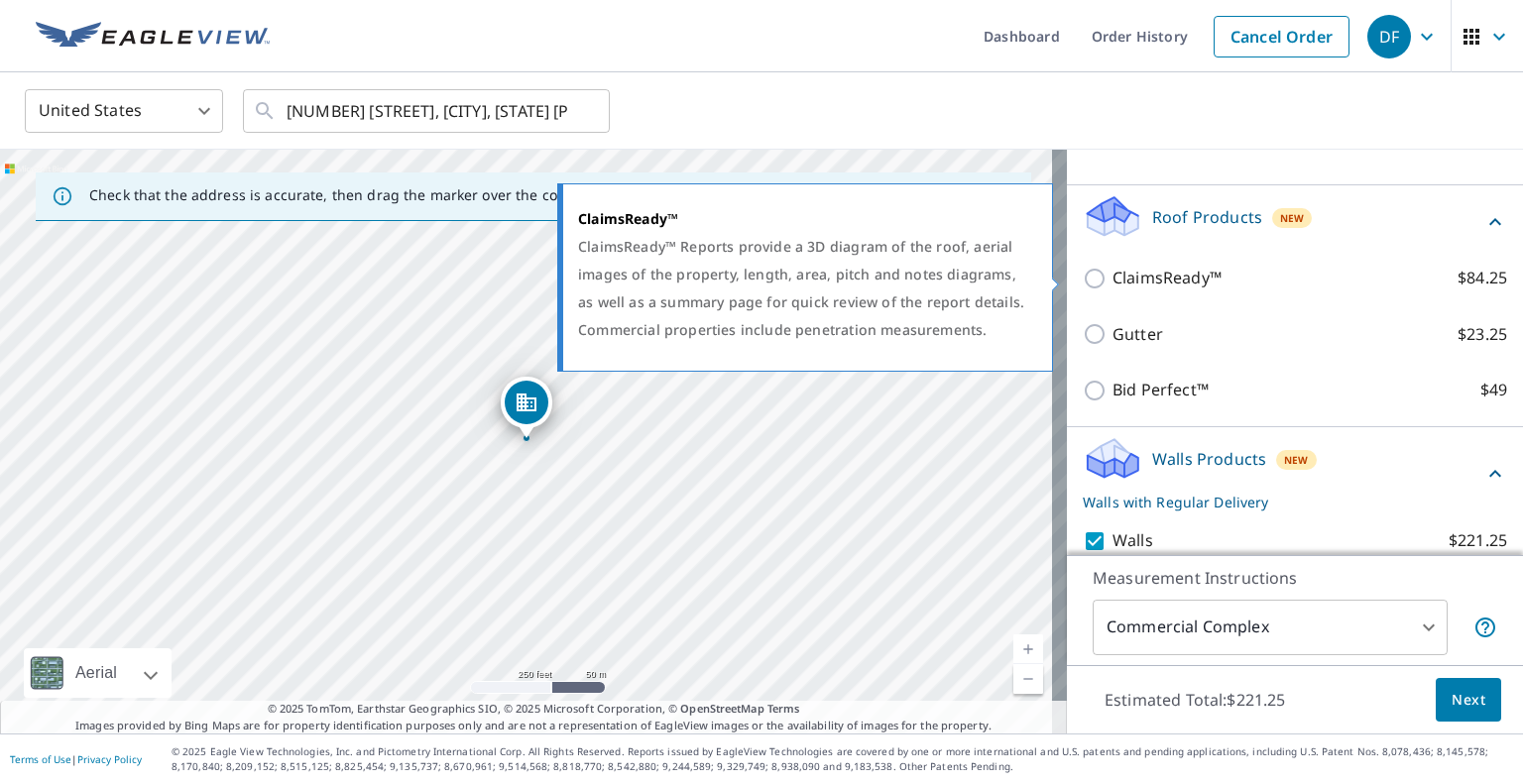 click on "ClaimsReady™ $84.25" at bounding box center (1098, 279) 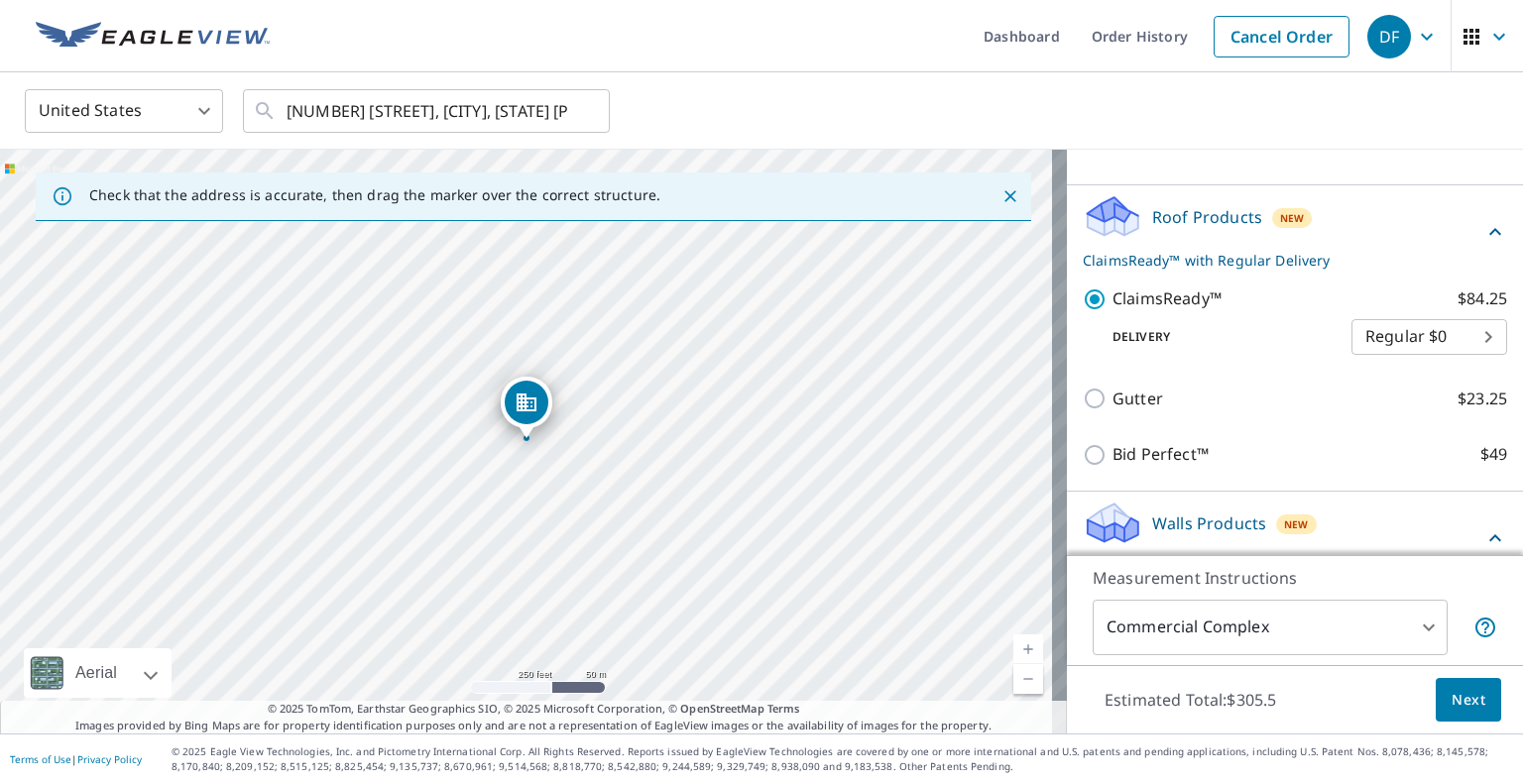 click 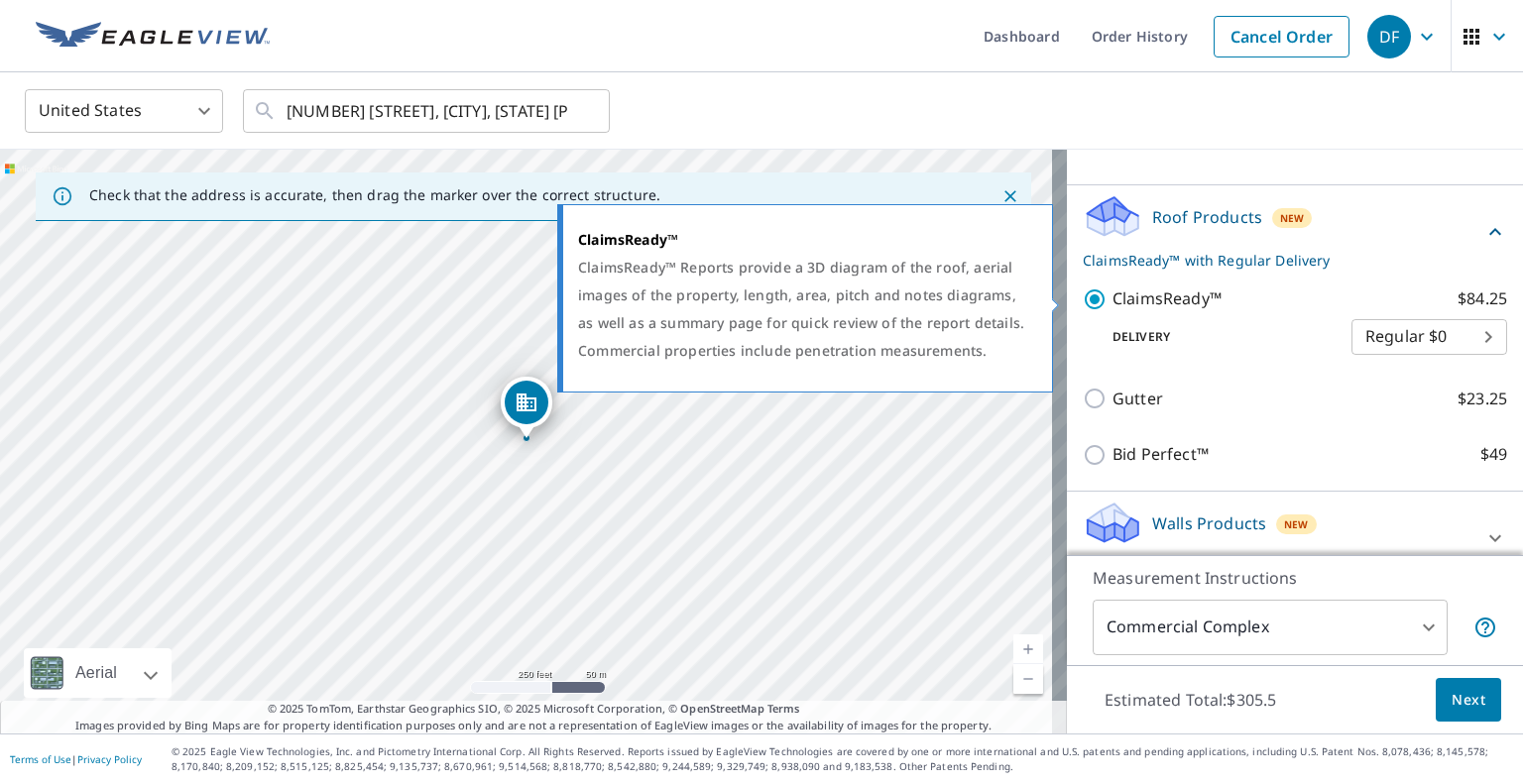 click on "ClaimsReady™ $84.25" at bounding box center (1098, 299) 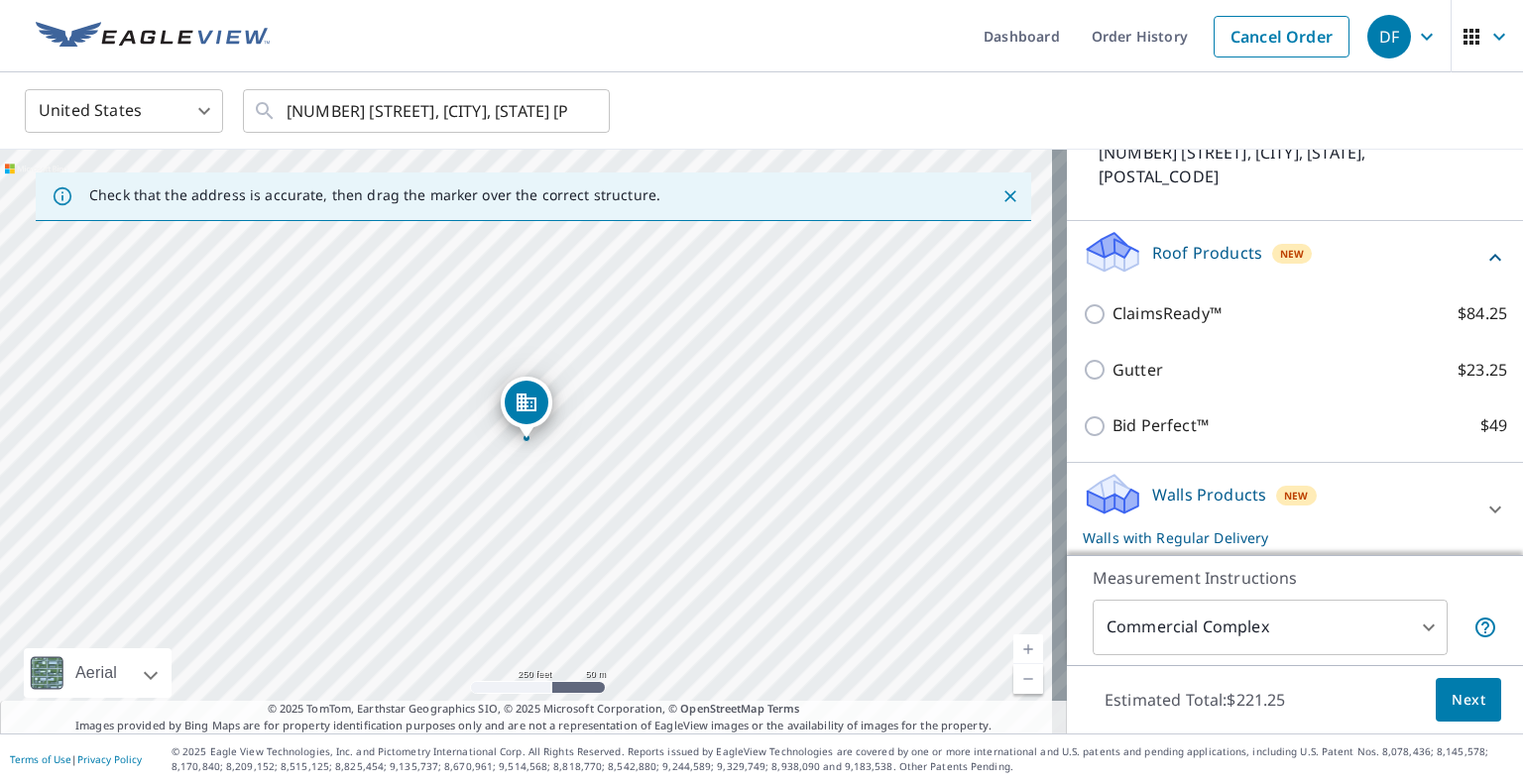 click 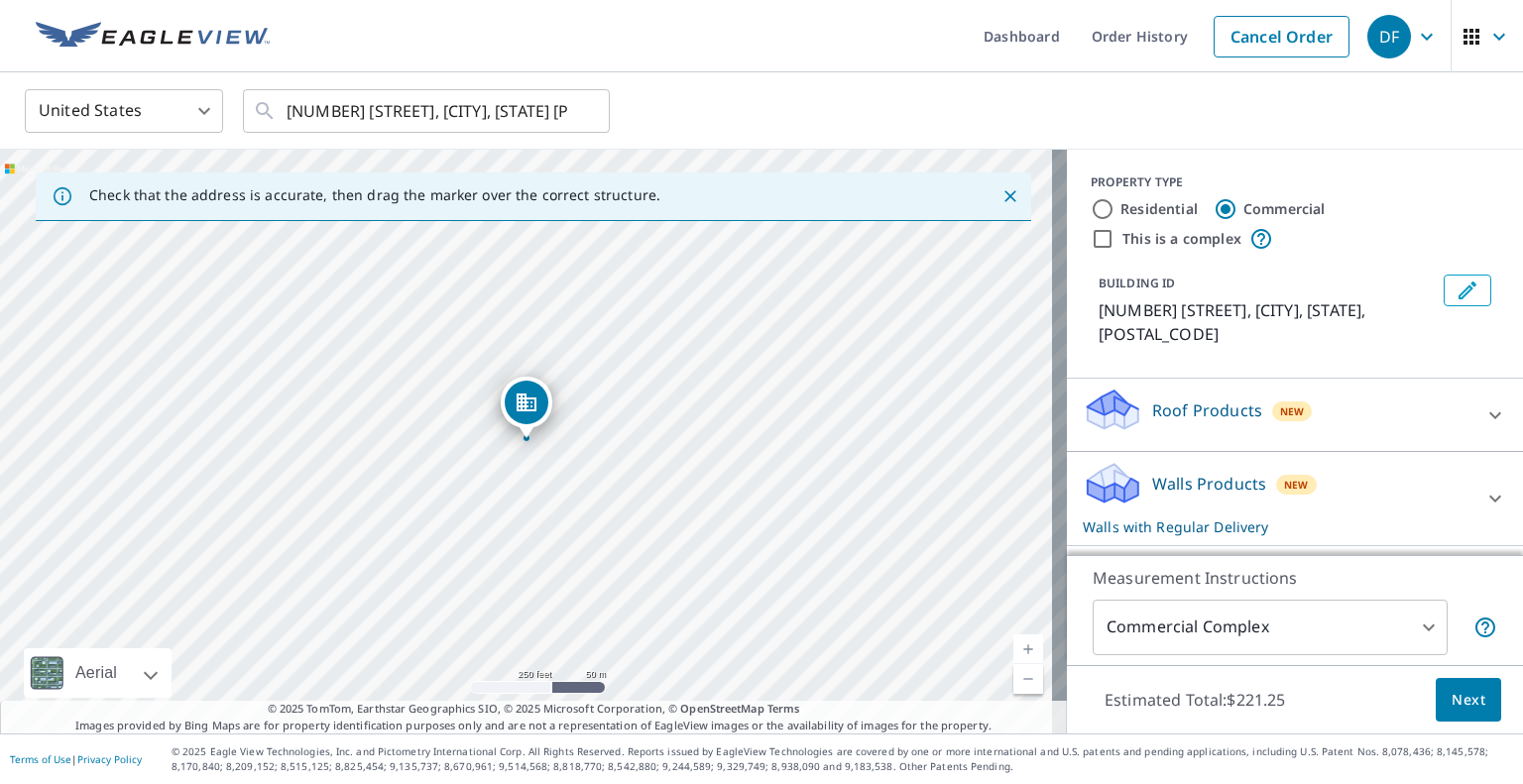 scroll, scrollTop: 0, scrollLeft: 0, axis: both 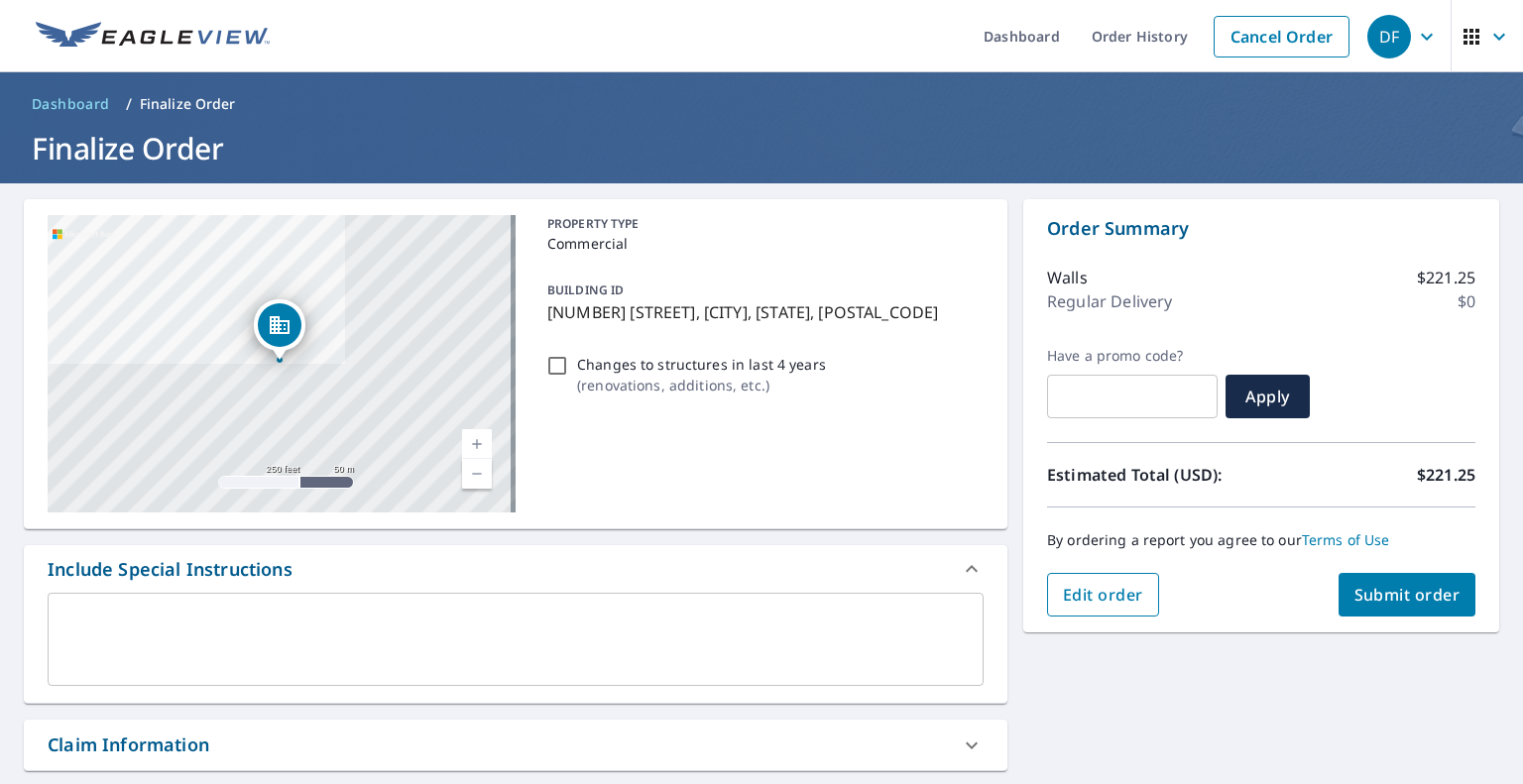 click on "Edit order" at bounding box center [1103, 595] 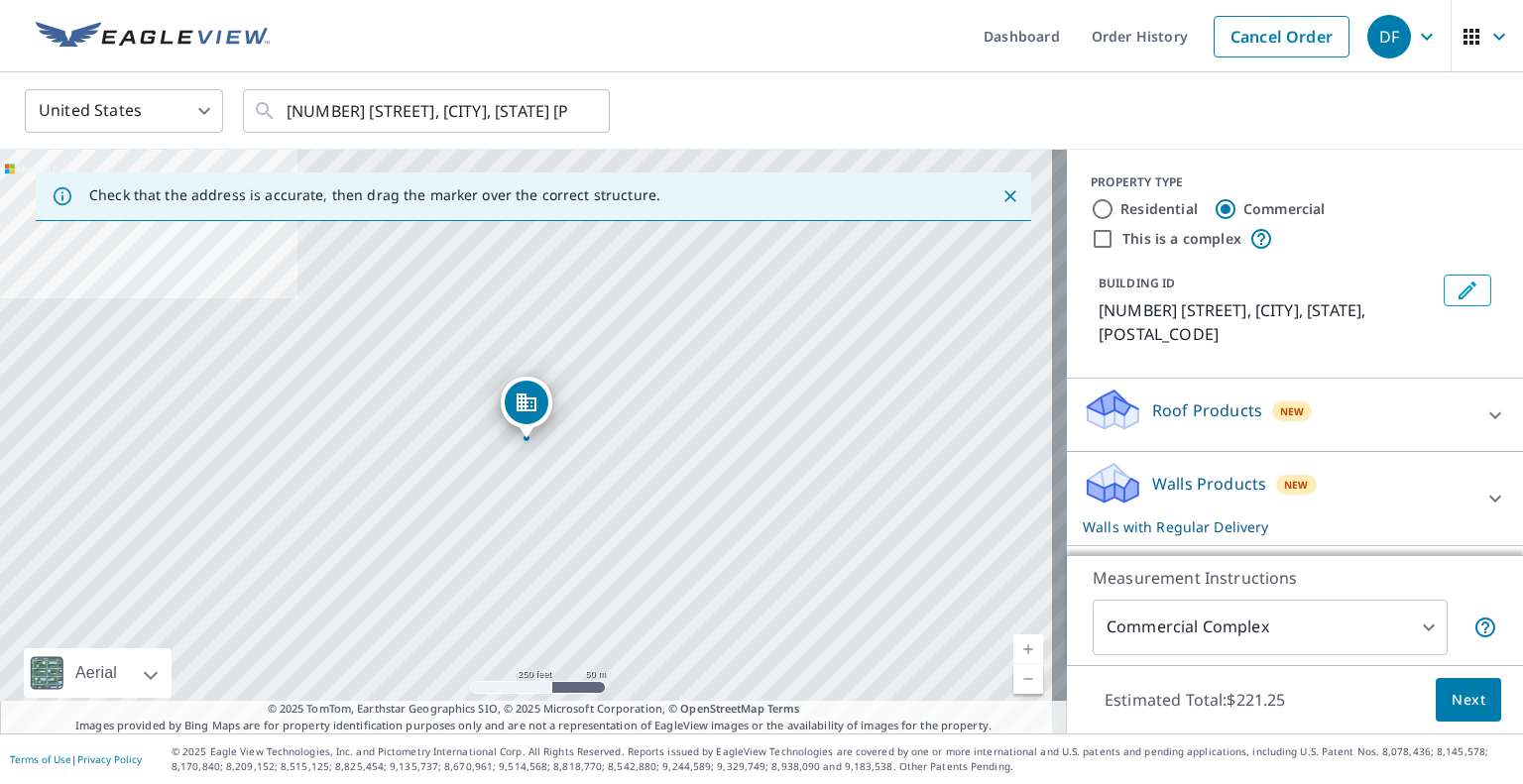 click on "Roof Products" at bounding box center (1207, 410) 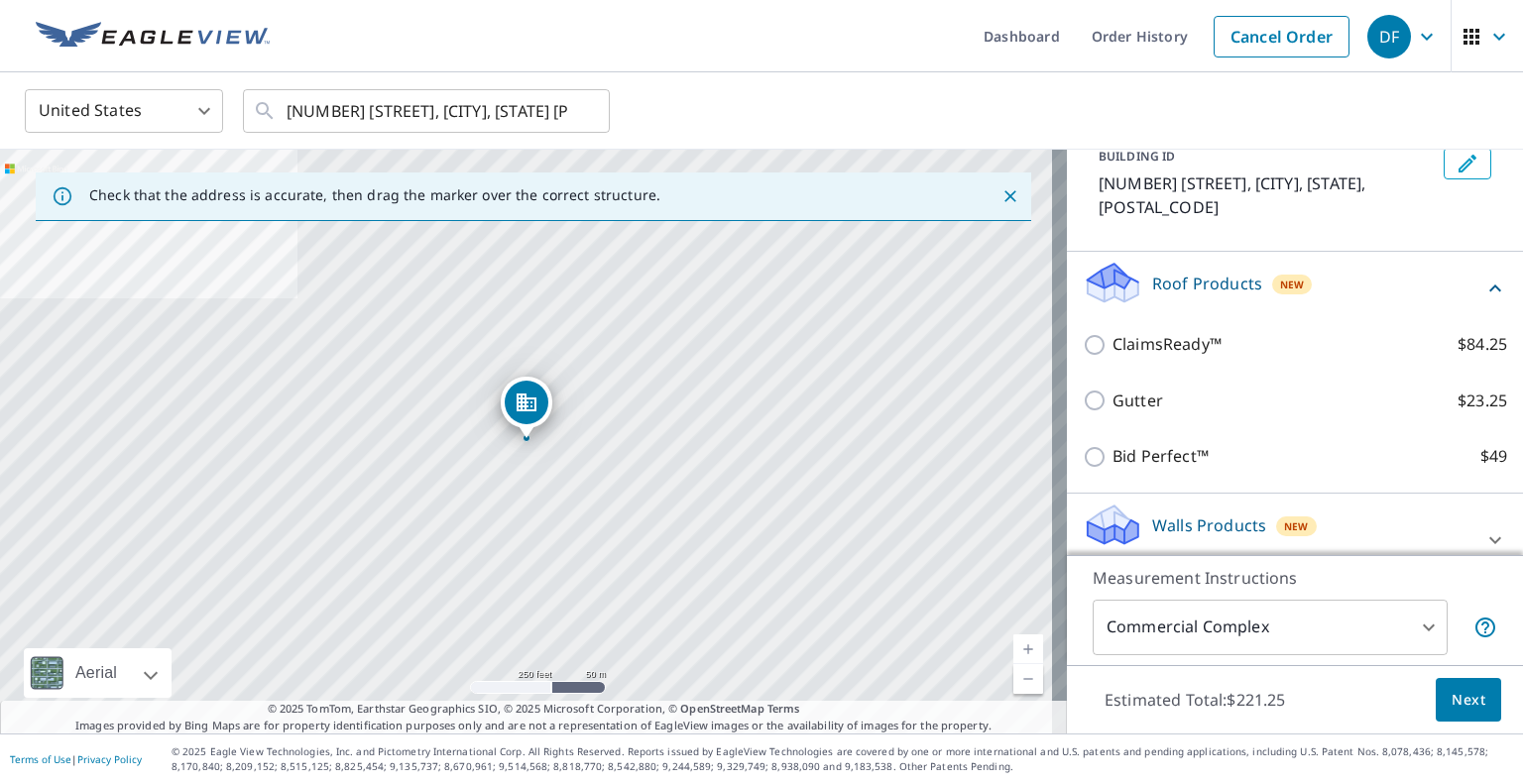 scroll, scrollTop: 128, scrollLeft: 0, axis: vertical 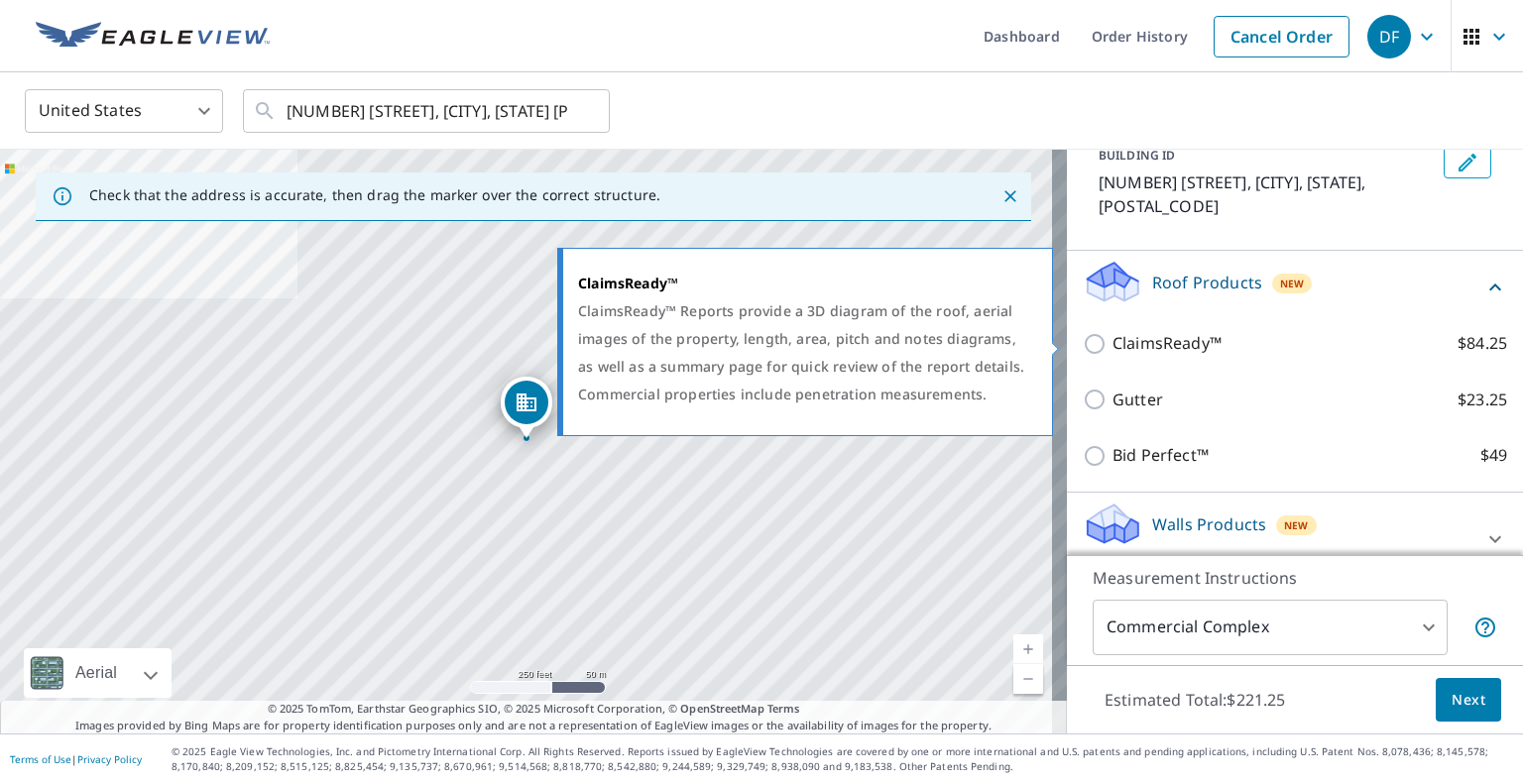 click on "ClaimsReady™ $84.25" at bounding box center (1098, 344) 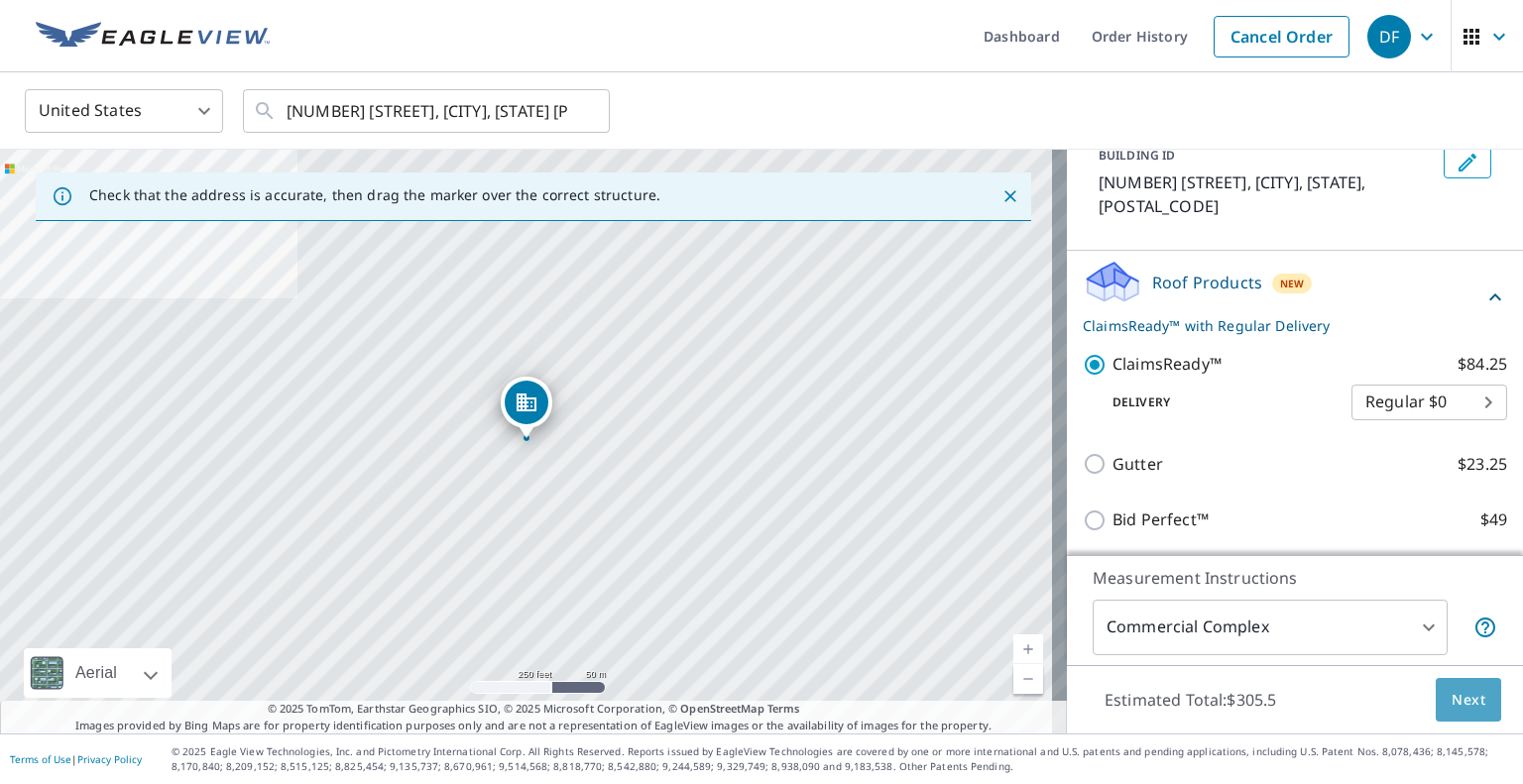 click on "Next" at bounding box center (1468, 700) 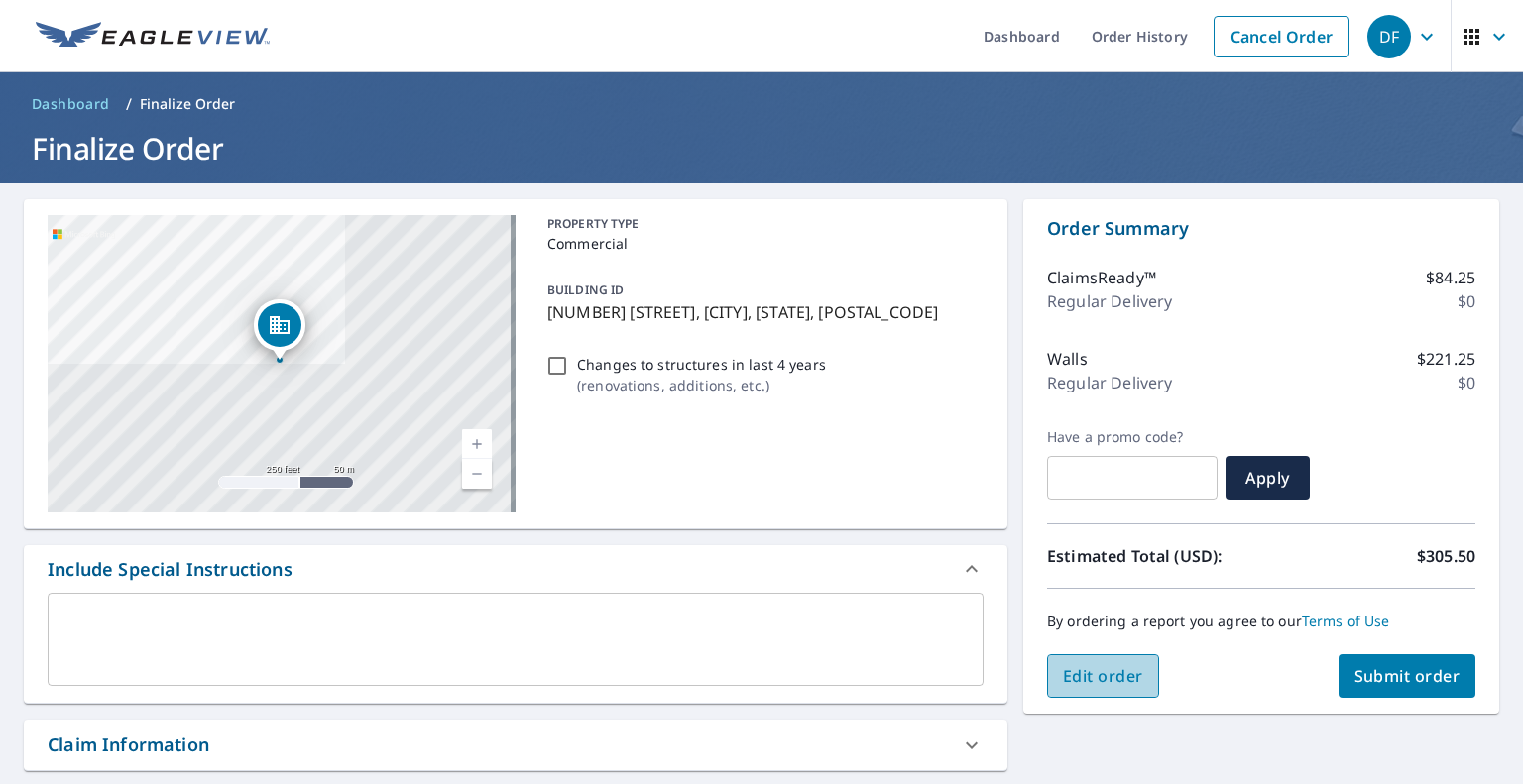 click on "Edit order" at bounding box center [1103, 676] 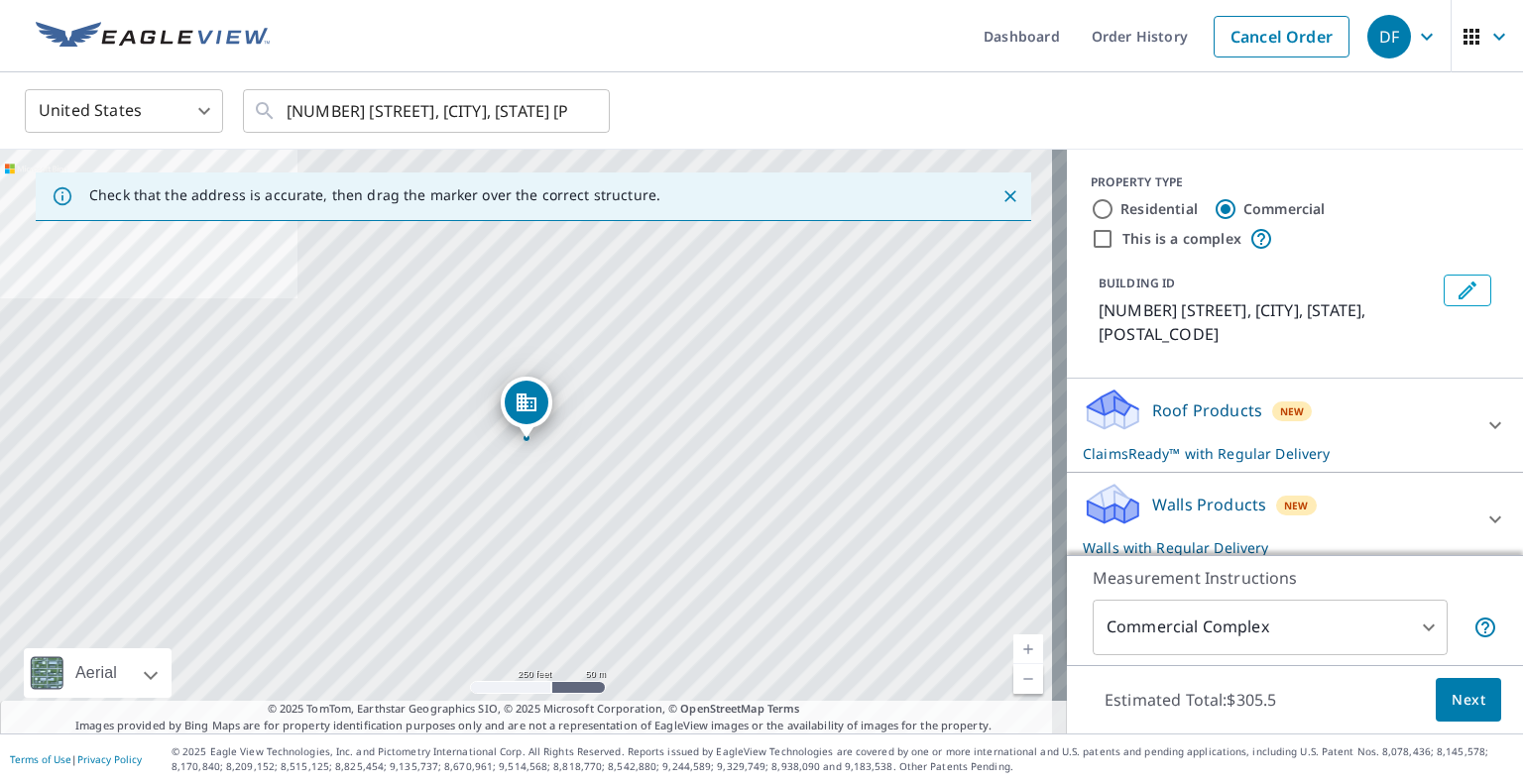 scroll, scrollTop: 11, scrollLeft: 0, axis: vertical 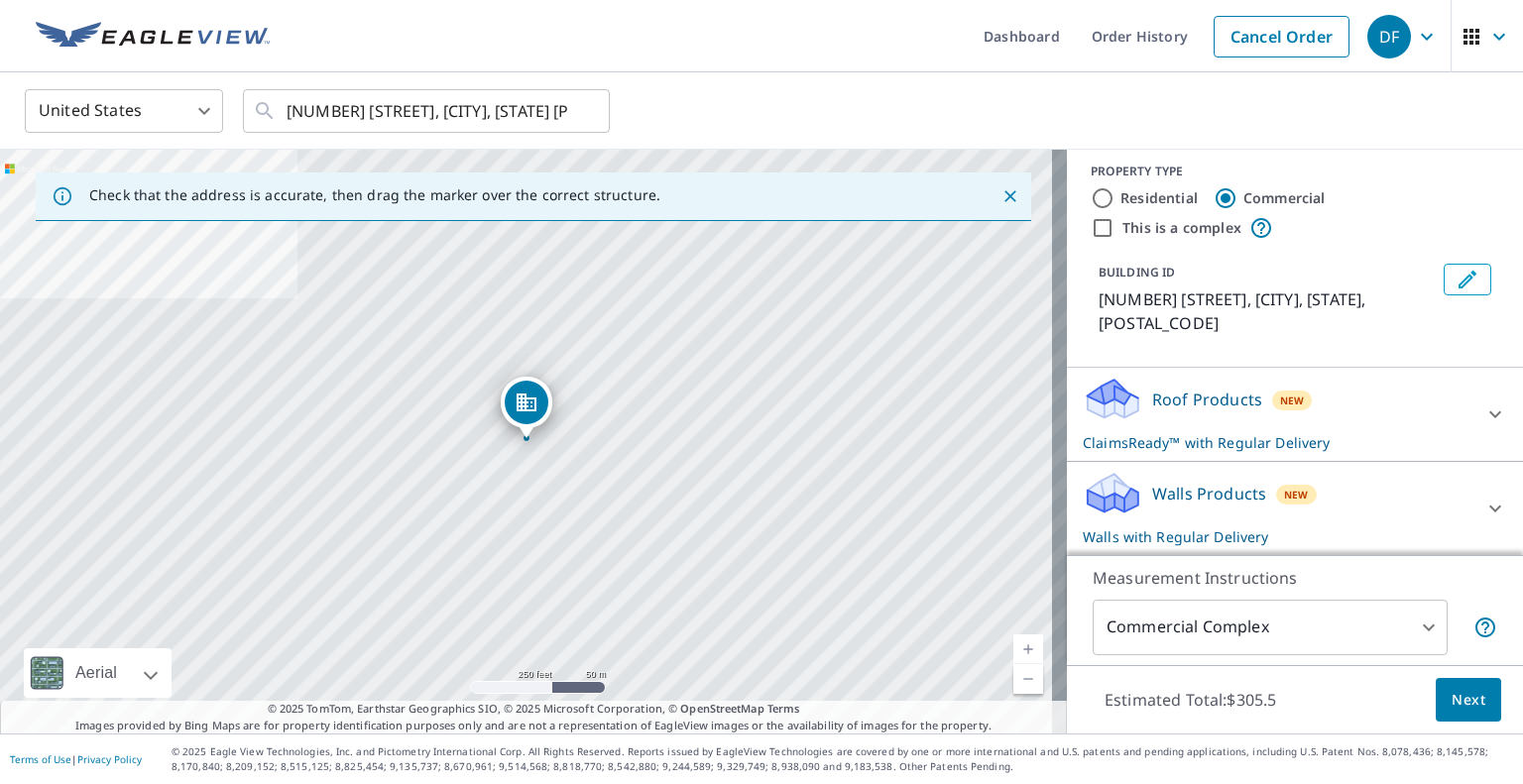 click on "Walls Products New Walls with Regular Delivery" at bounding box center [1277, 508] 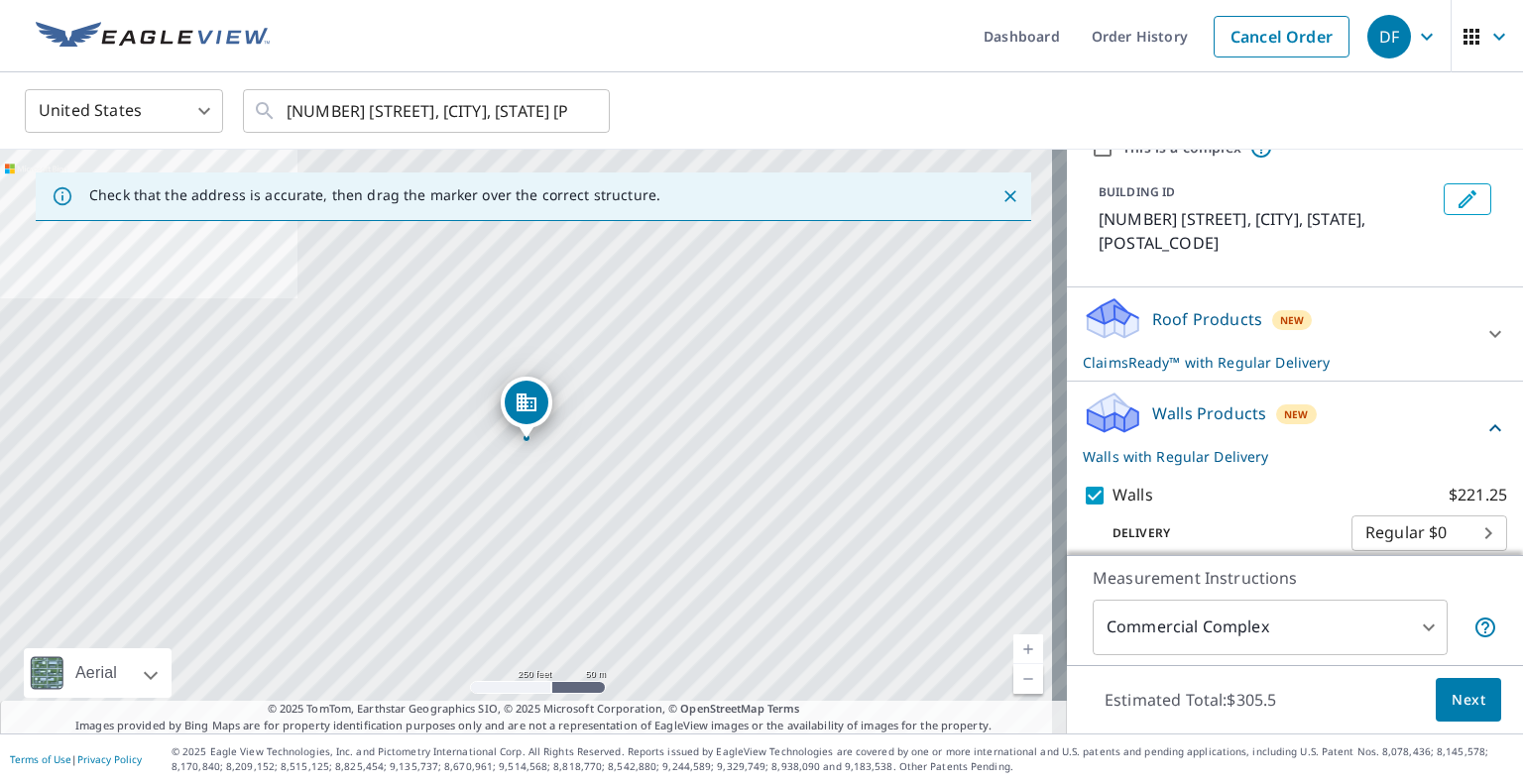 scroll, scrollTop: 110, scrollLeft: 0, axis: vertical 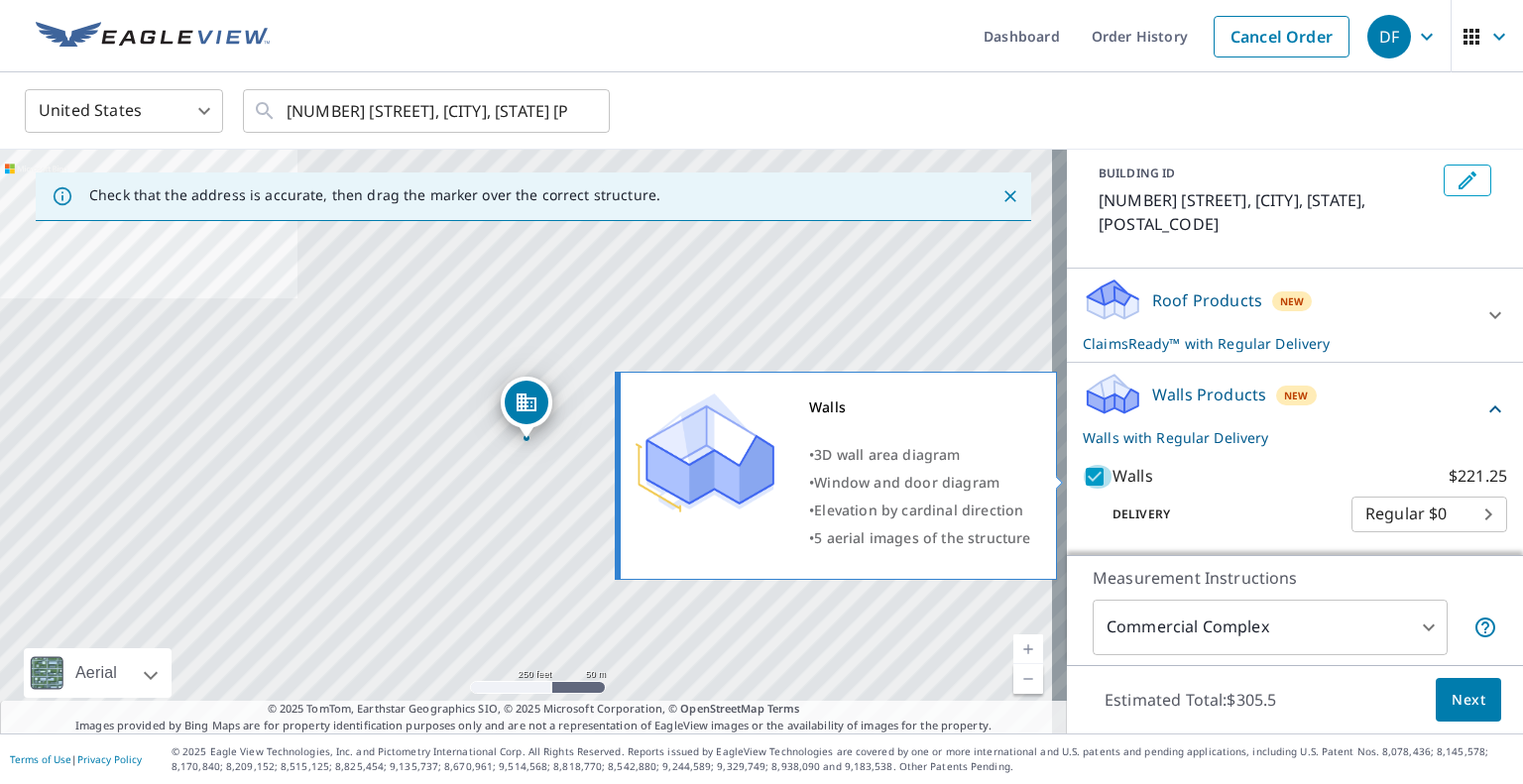 click on "Walls $221.25" at bounding box center (1098, 477) 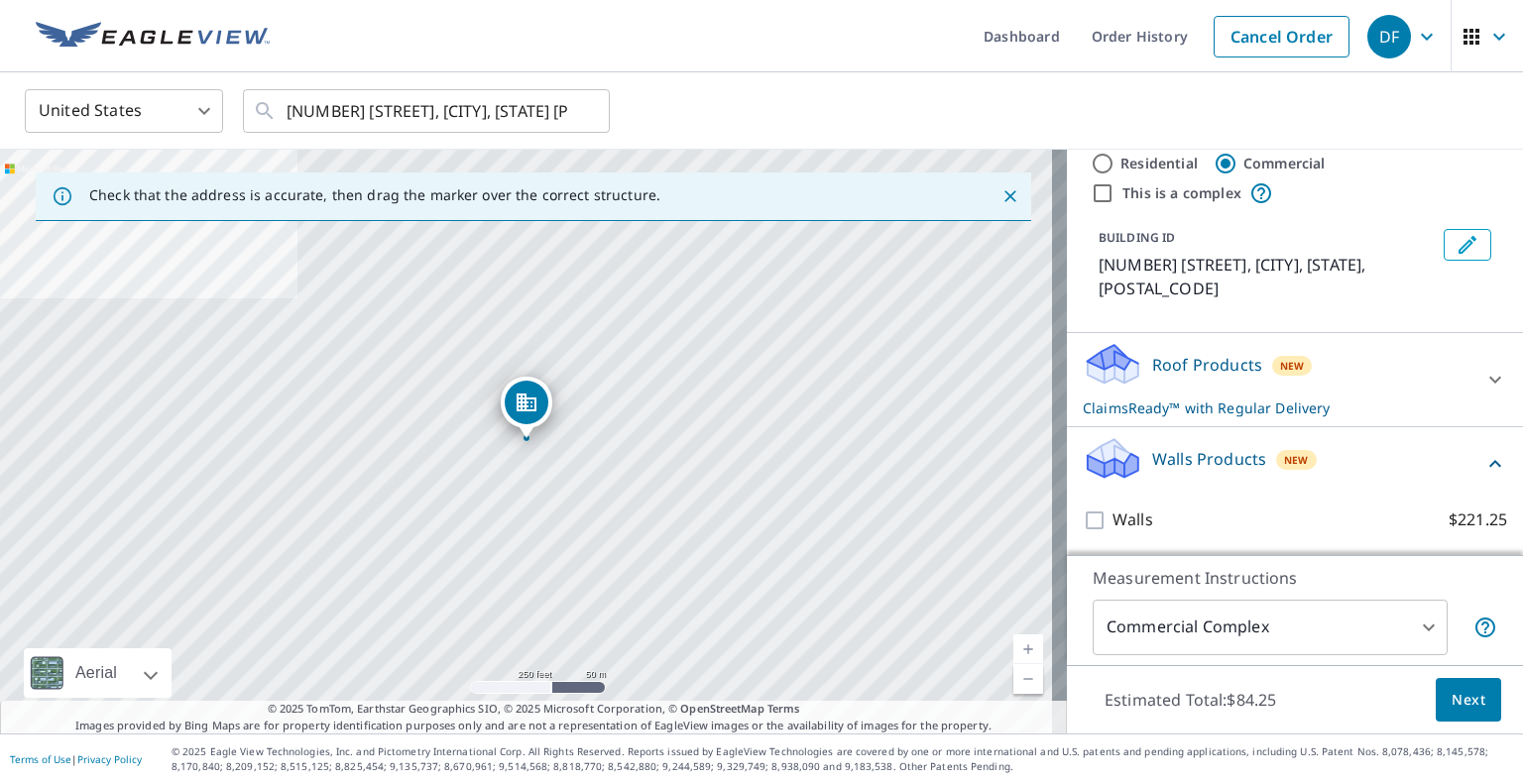 click on "Next" at bounding box center [1468, 700] 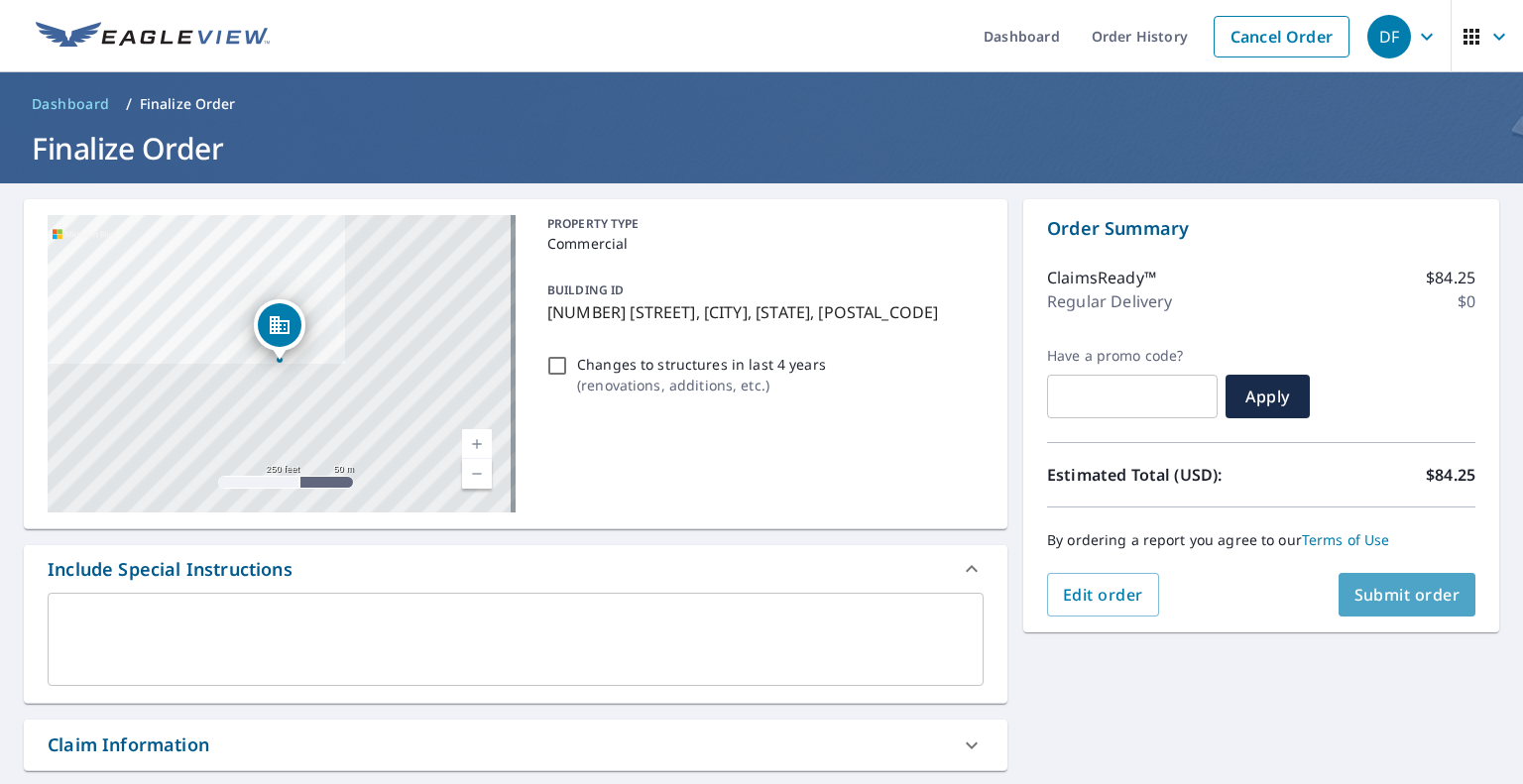 click on "Submit order" at bounding box center [1407, 595] 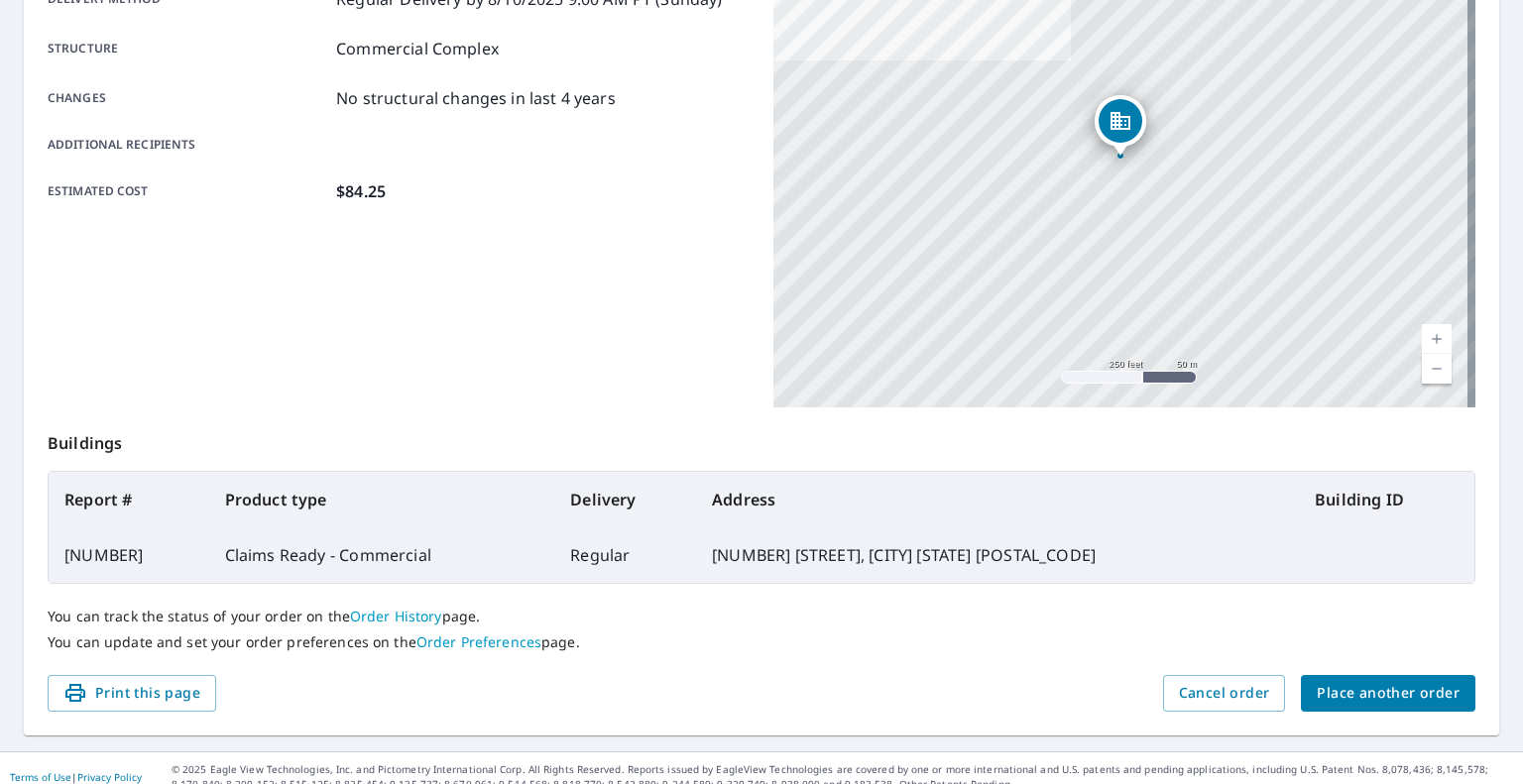 scroll, scrollTop: 381, scrollLeft: 0, axis: vertical 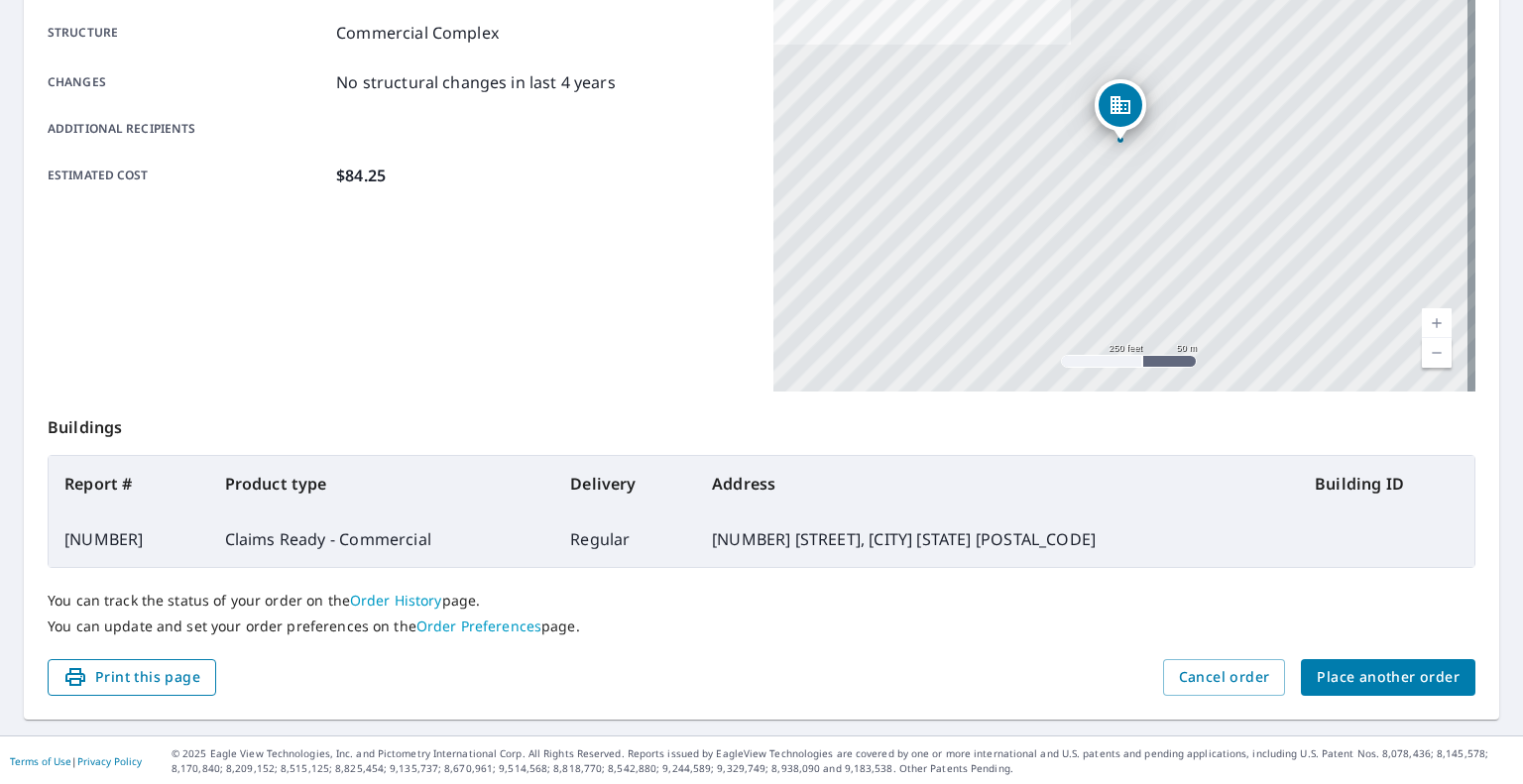 click on "Print this page" at bounding box center [132, 677] 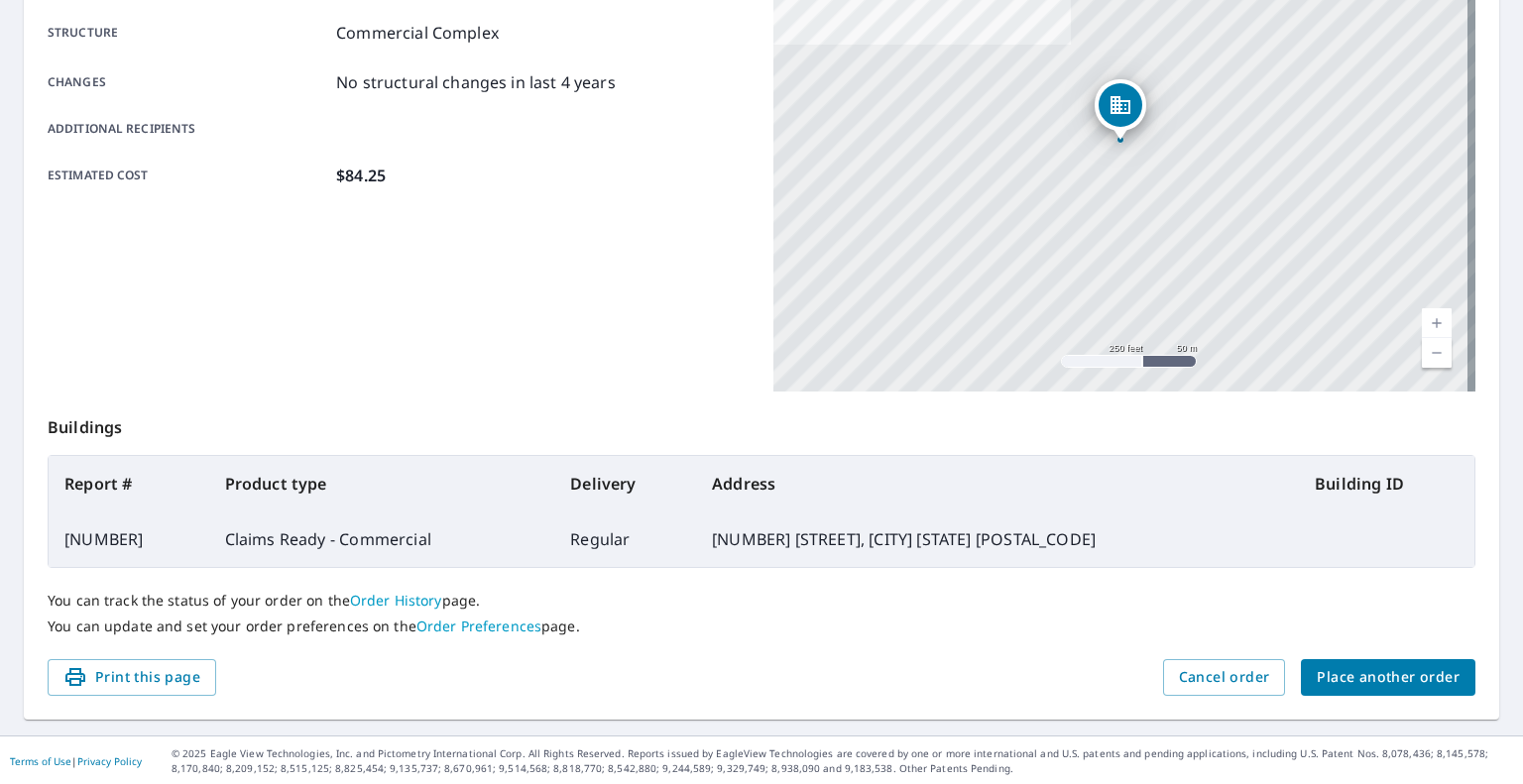 scroll, scrollTop: 381, scrollLeft: 0, axis: vertical 